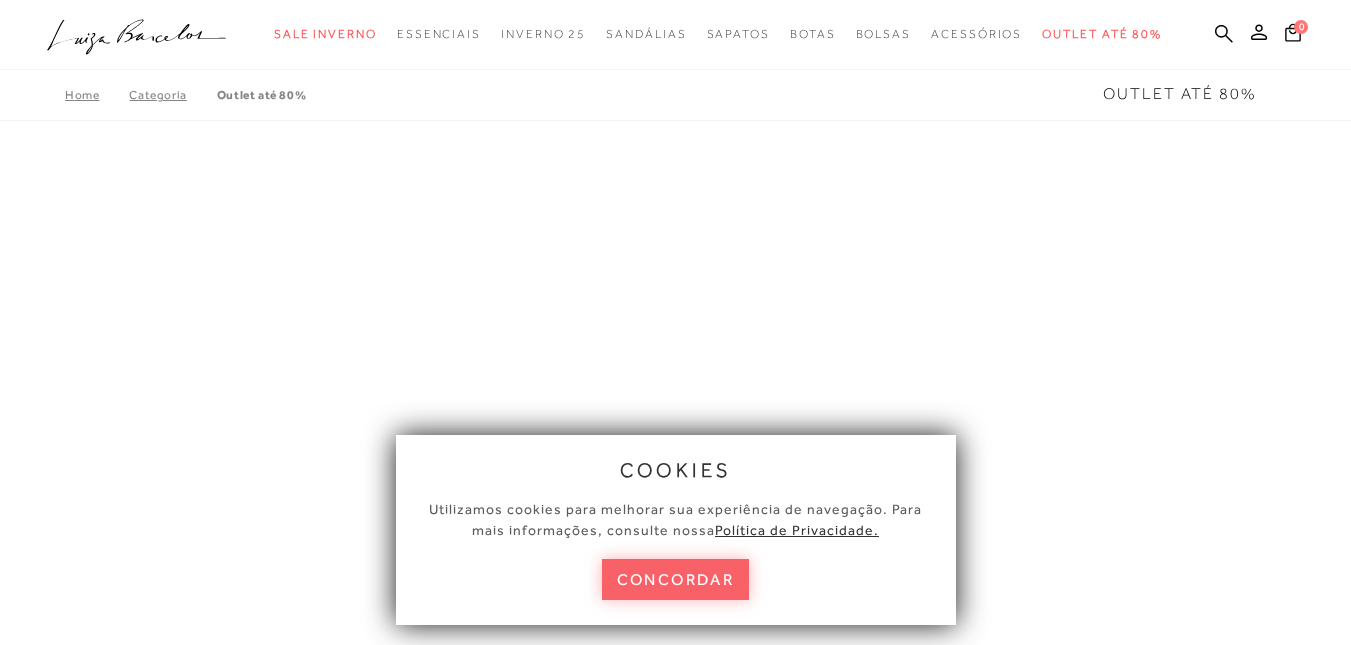 scroll, scrollTop: 0, scrollLeft: 0, axis: both 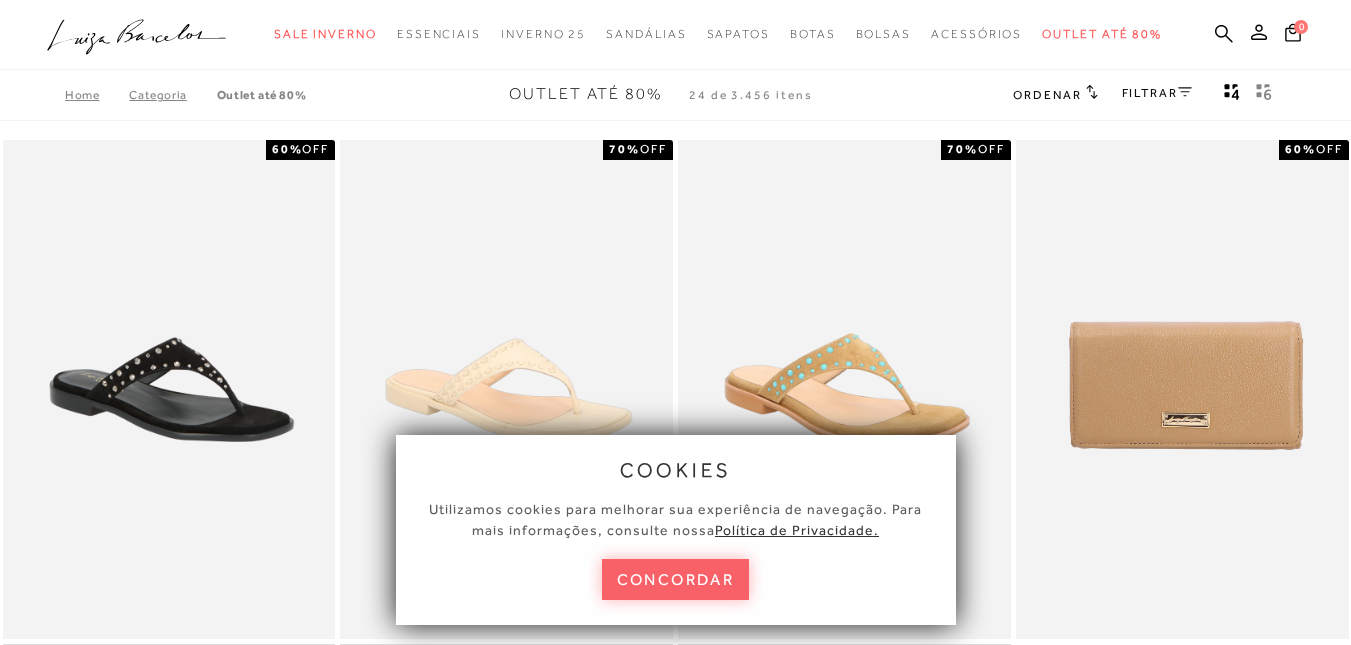 click on "FILTRAR" at bounding box center [1157, 93] 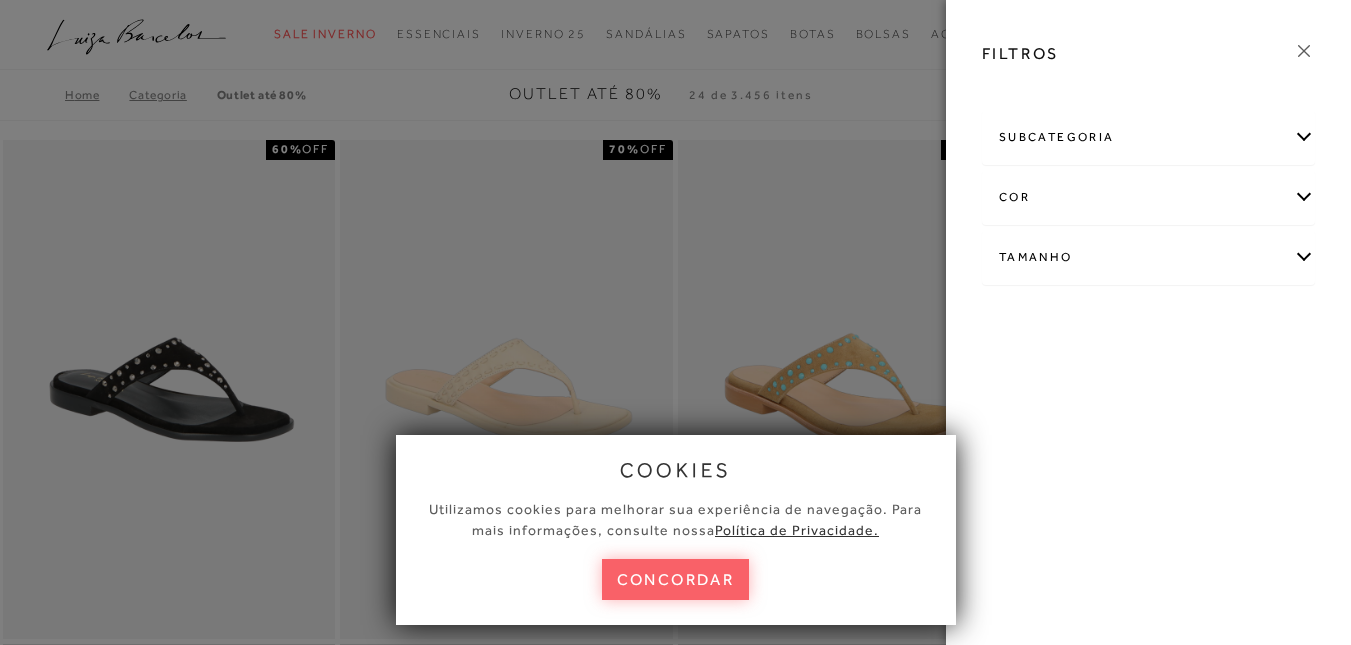 click on "Tamanho" at bounding box center (1148, 257) 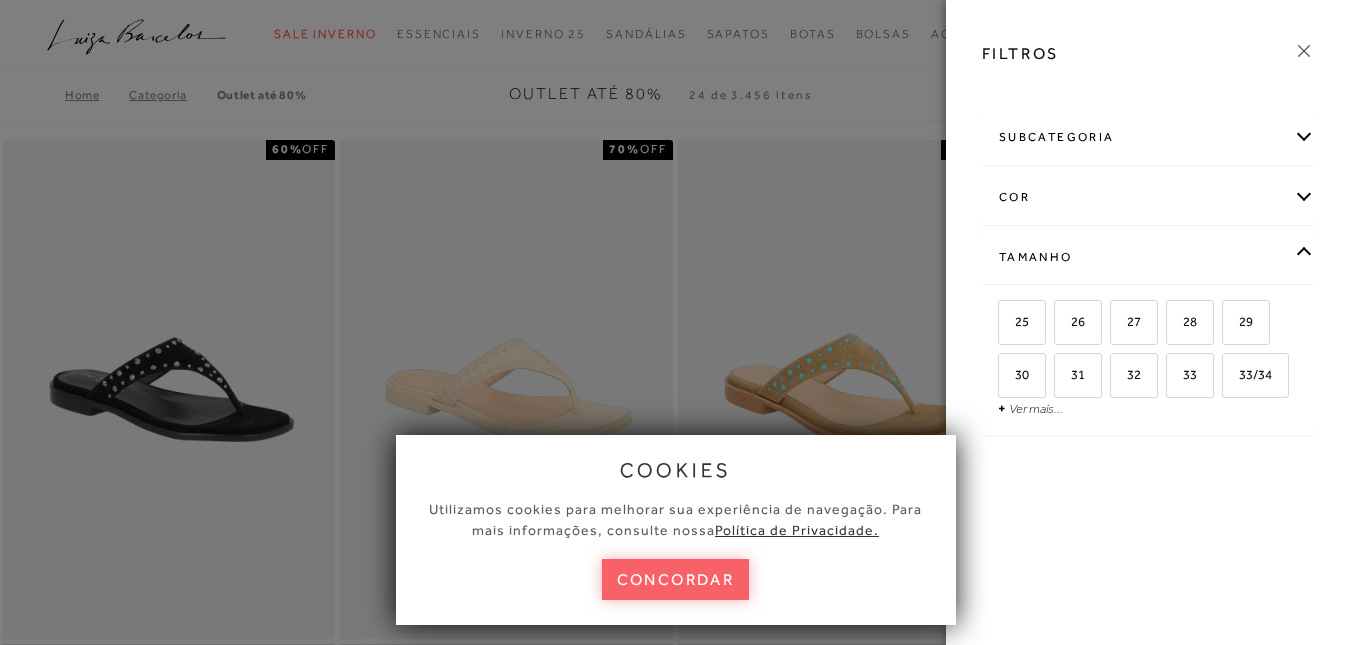 click on "+
Ver mais..." at bounding box center (1030, 408) 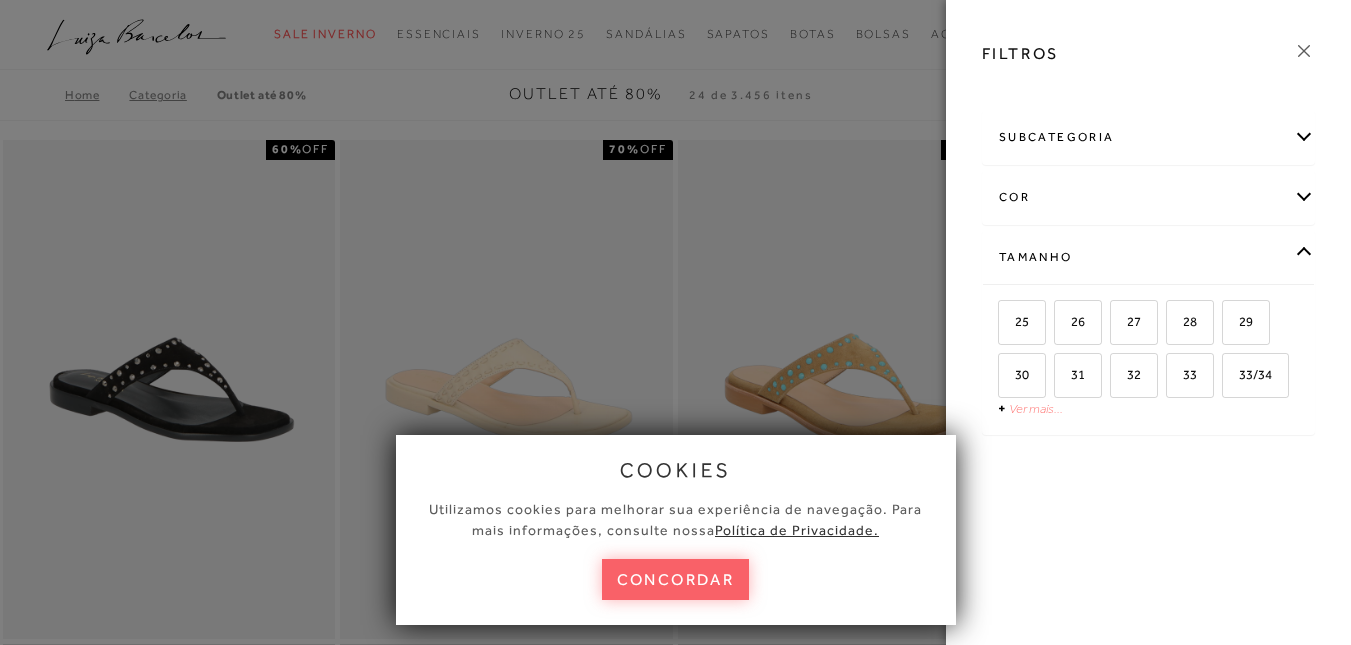 click on "Ver mais..." at bounding box center [1036, 408] 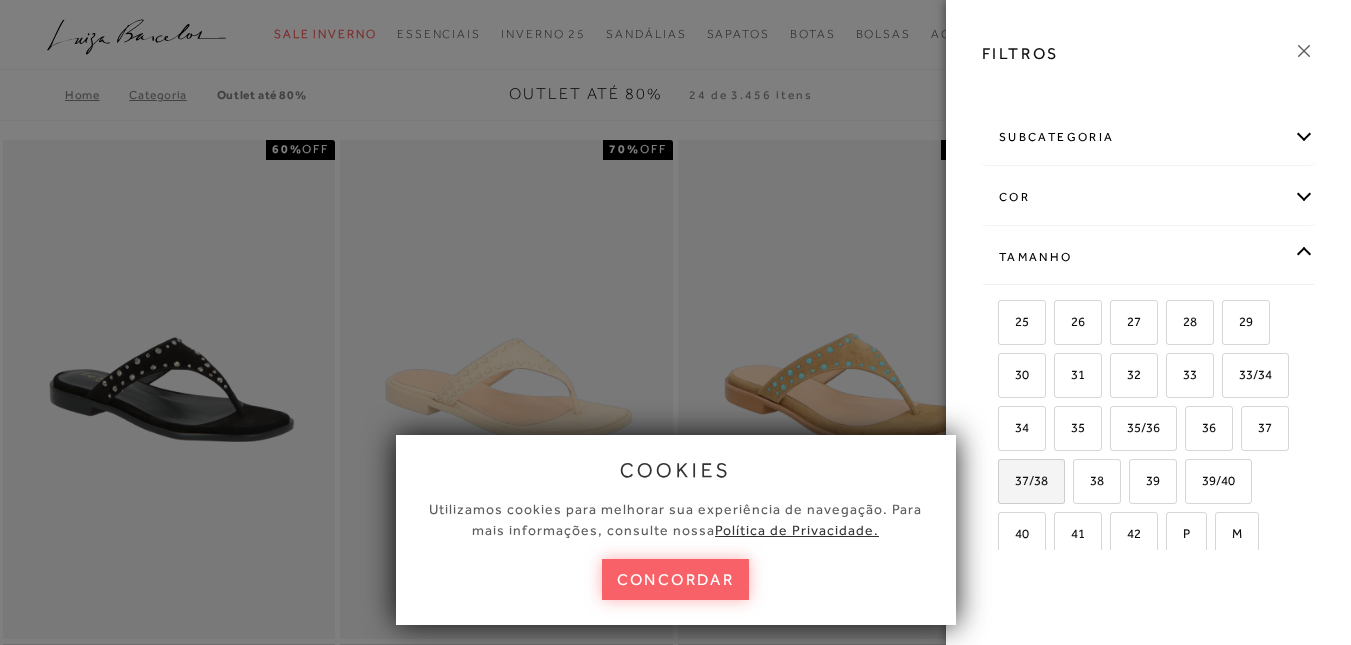 click on "37/38" at bounding box center (1024, 480) 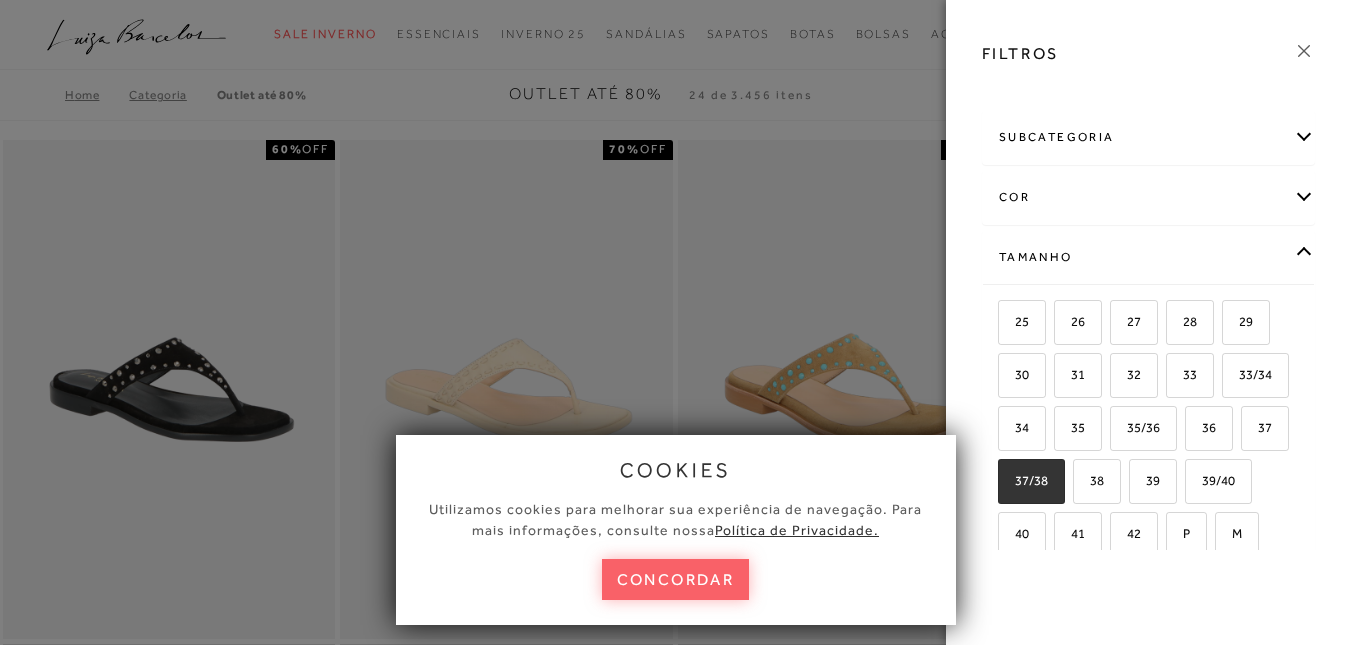 checkbox on "true" 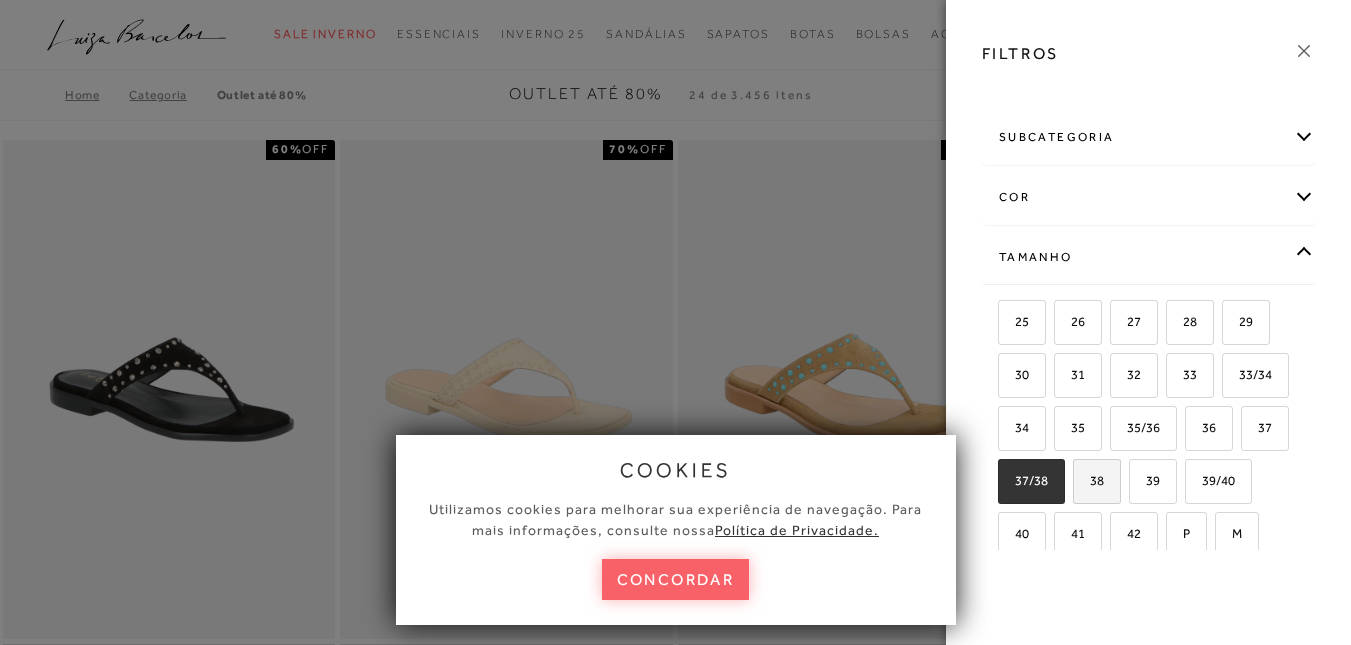 click on "38" at bounding box center [1097, 481] 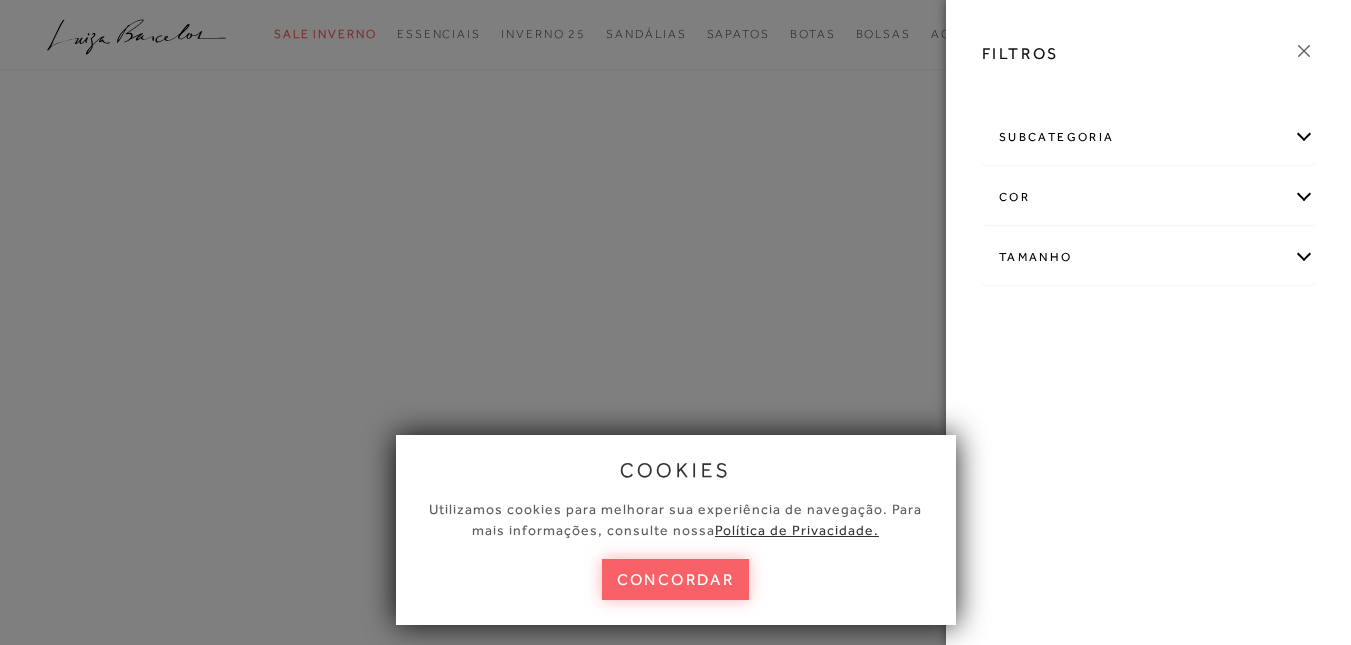 click on "Tamanho" at bounding box center (1148, 257) 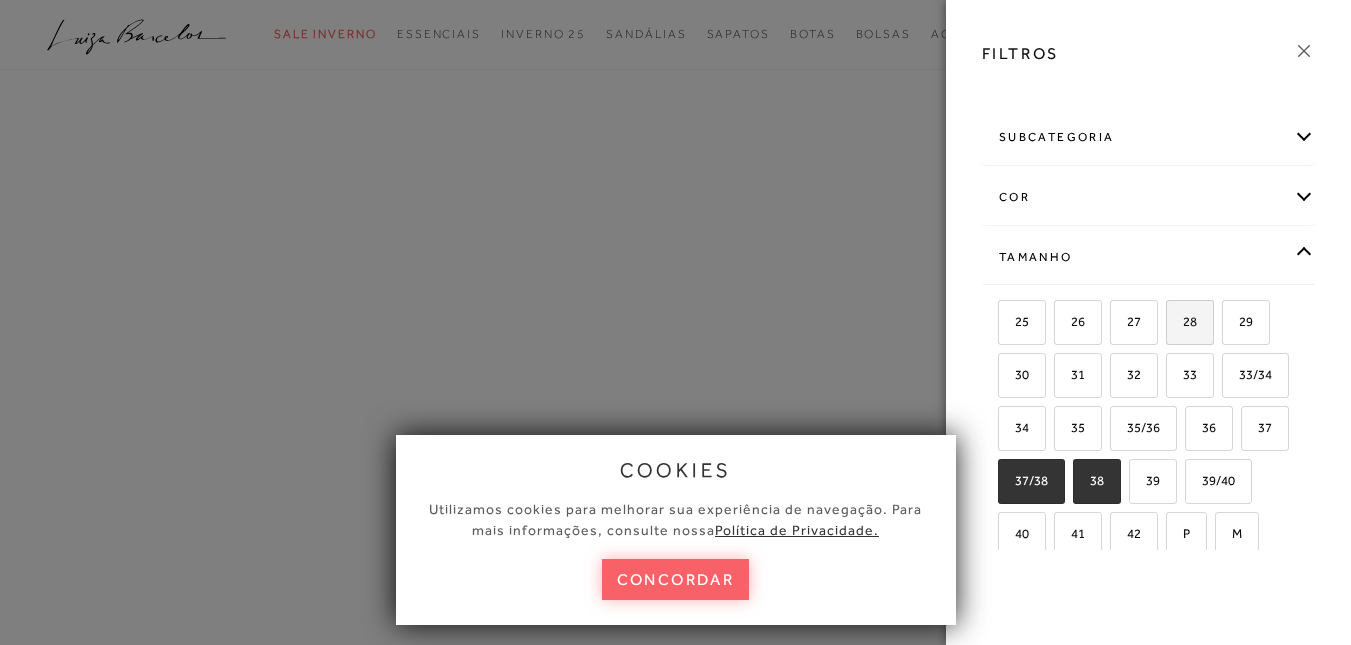 scroll, scrollTop: 88, scrollLeft: 0, axis: vertical 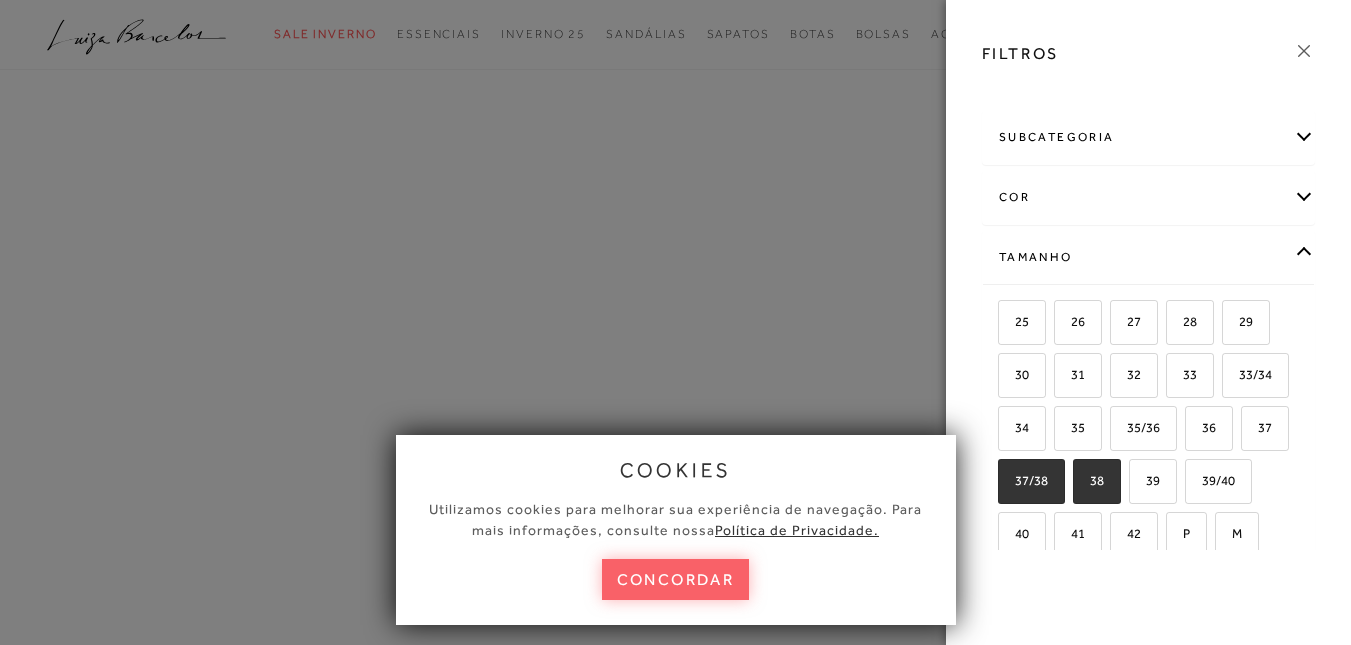 click on "concordar" at bounding box center (676, 579) 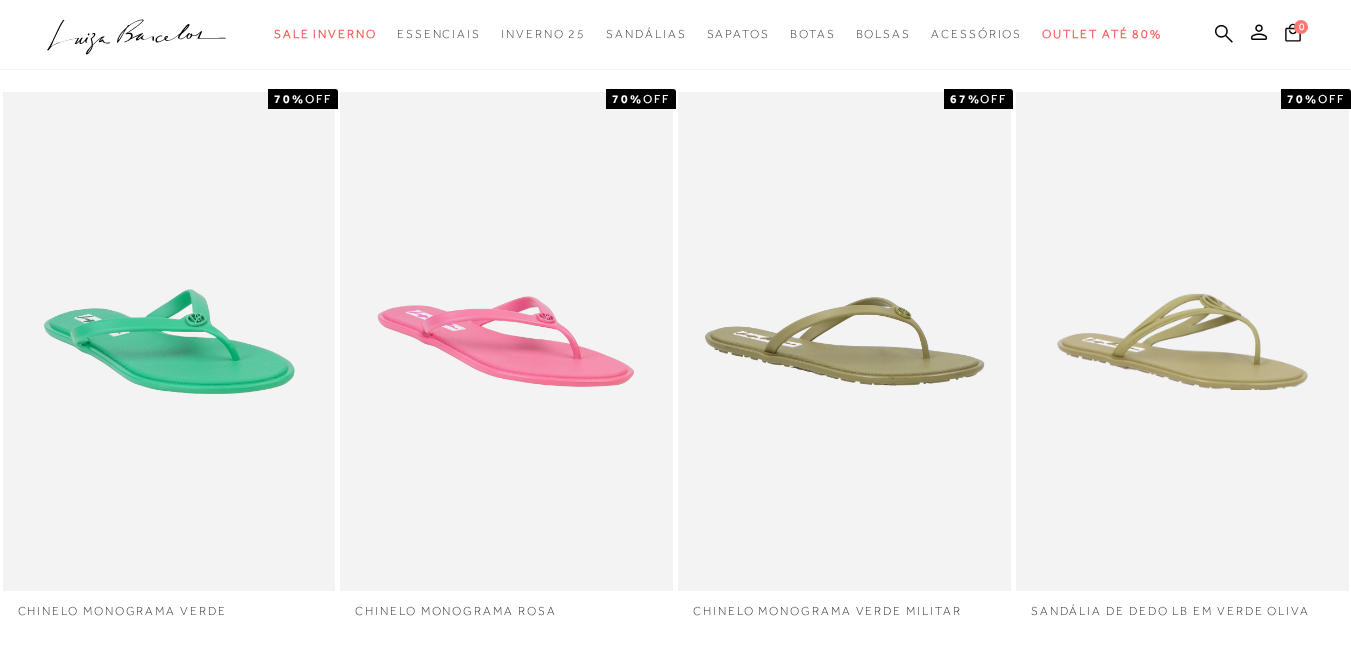 scroll, scrollTop: 0, scrollLeft: 0, axis: both 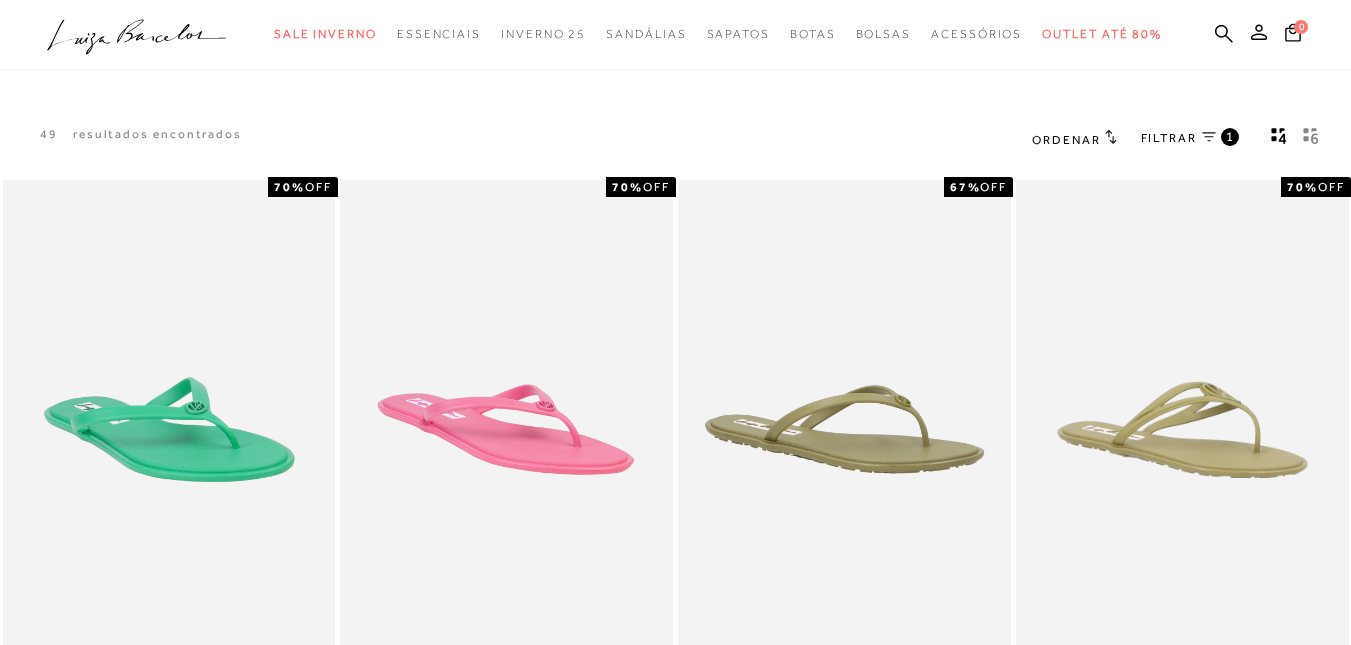 click on "FILTRAR
1" at bounding box center (1190, 139) 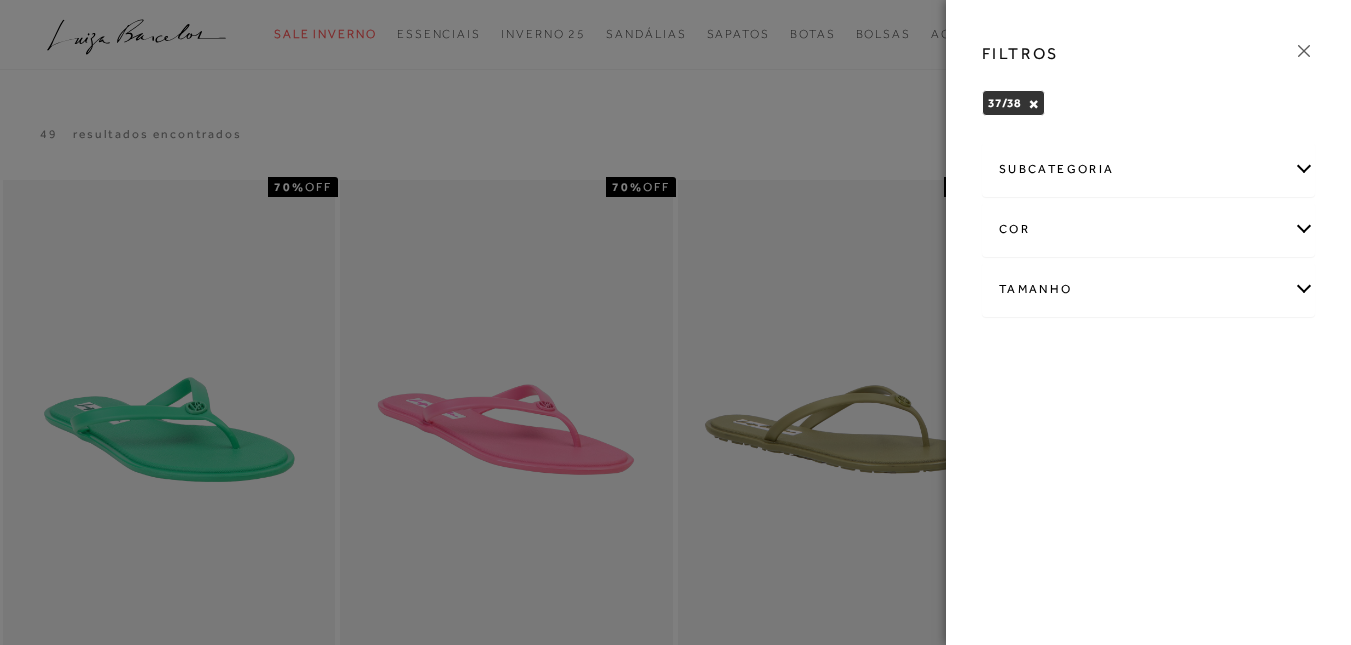 drag, startPoint x: 1277, startPoint y: 275, endPoint x: 1275, endPoint y: 297, distance: 22.090721 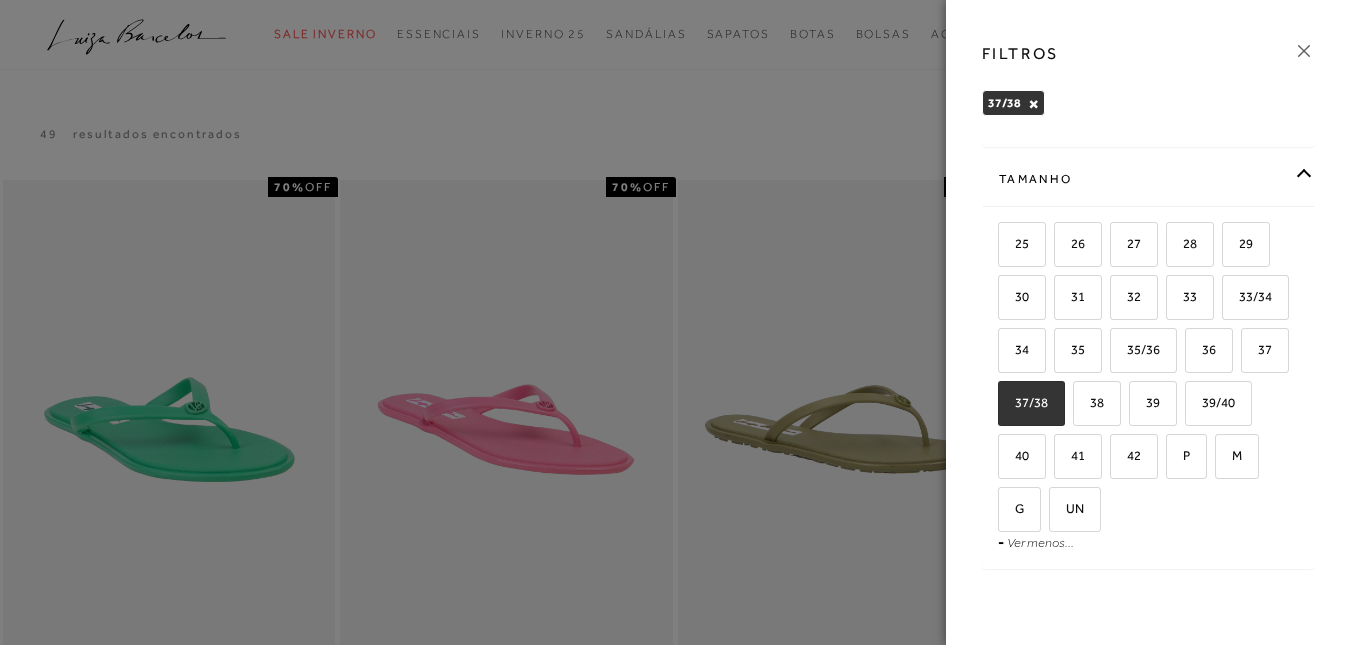 scroll, scrollTop: 132, scrollLeft: 0, axis: vertical 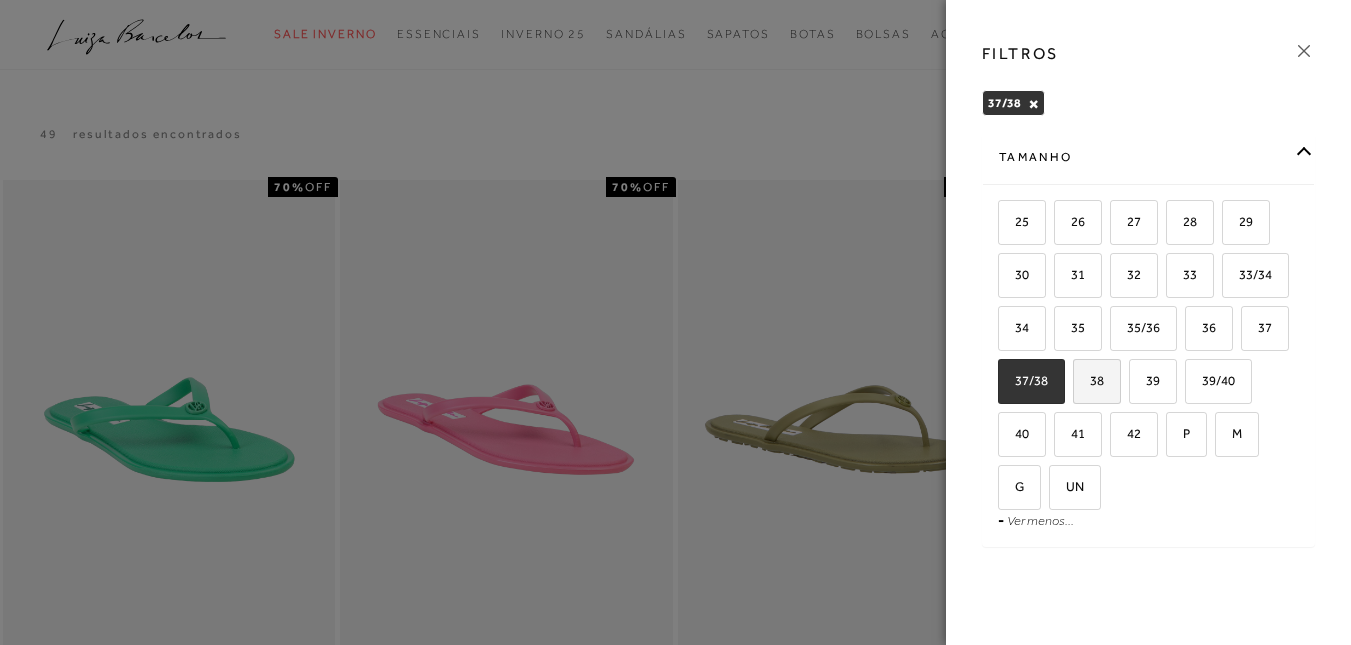click on "38" at bounding box center [1089, 380] 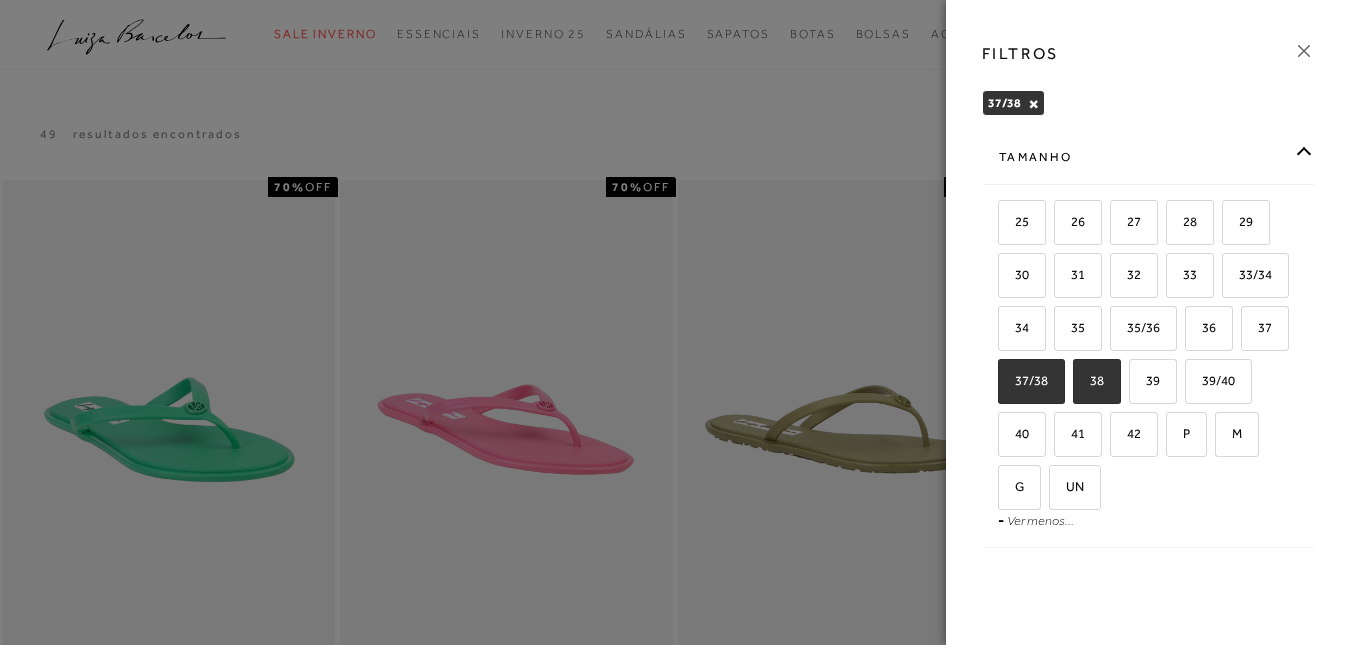 checkbox on "true" 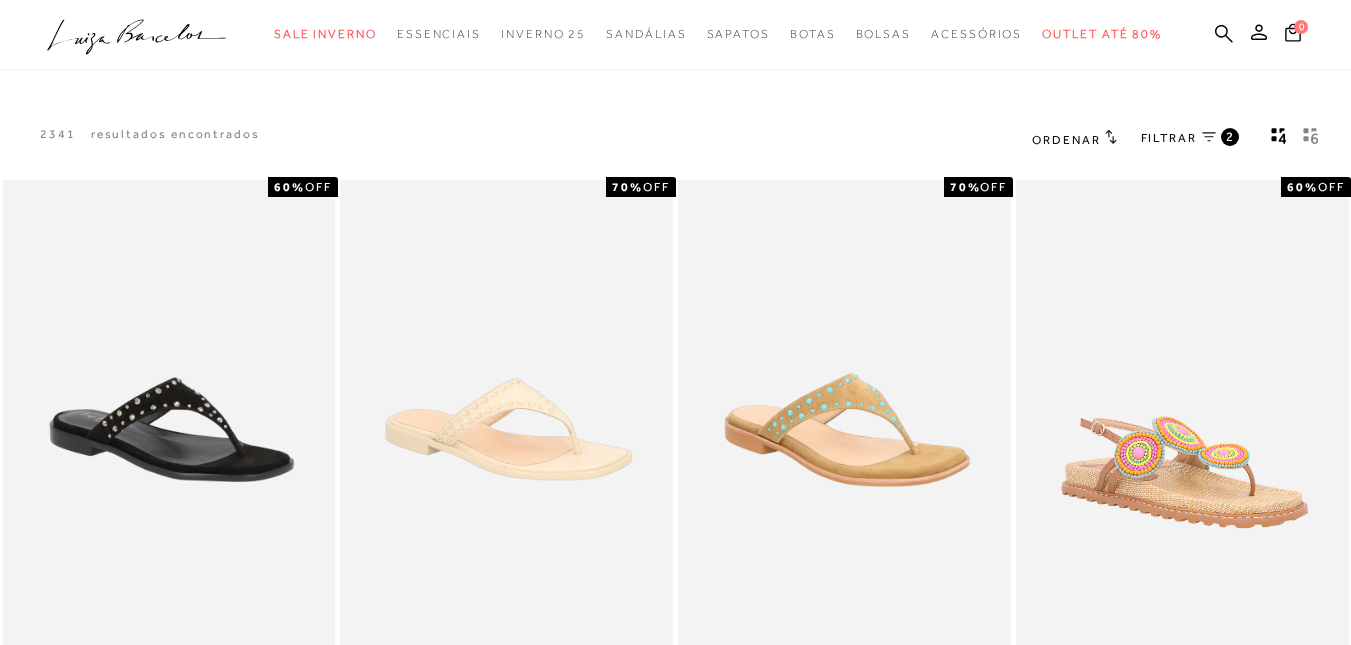 click on "Ordenar" at bounding box center [1066, 140] 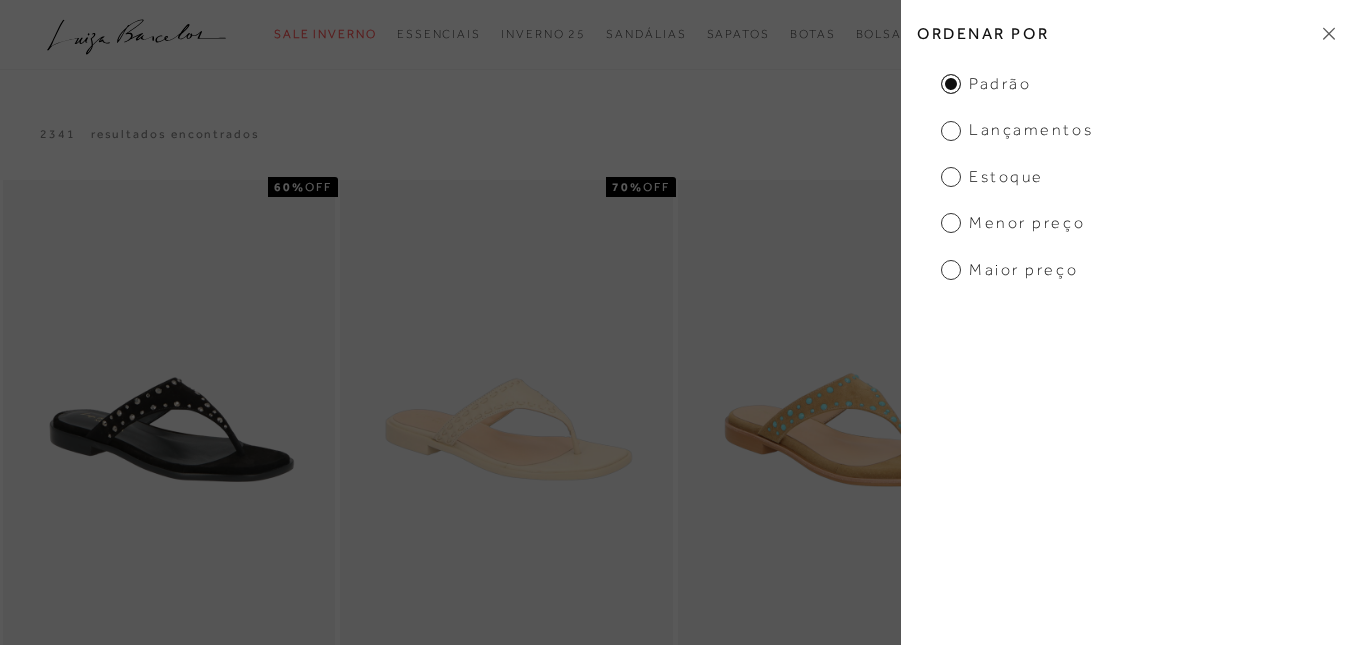 click on "Menor Preço" at bounding box center (1013, 223) 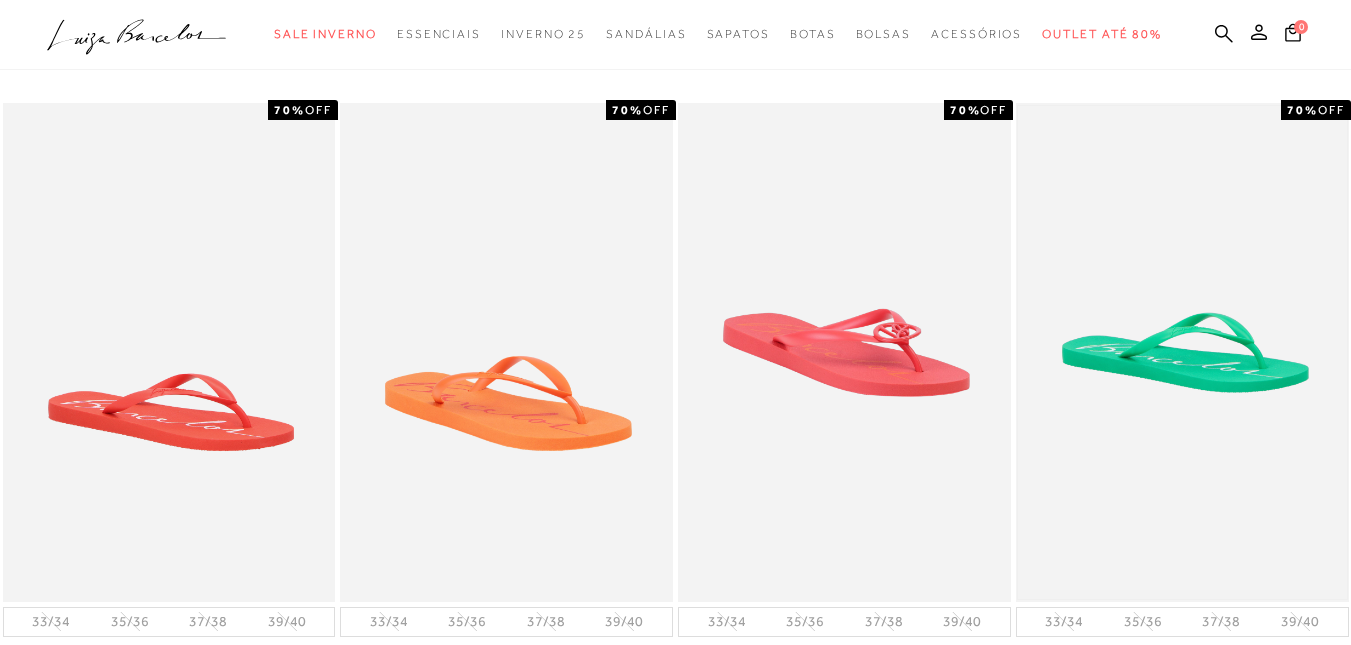 scroll, scrollTop: 0, scrollLeft: 0, axis: both 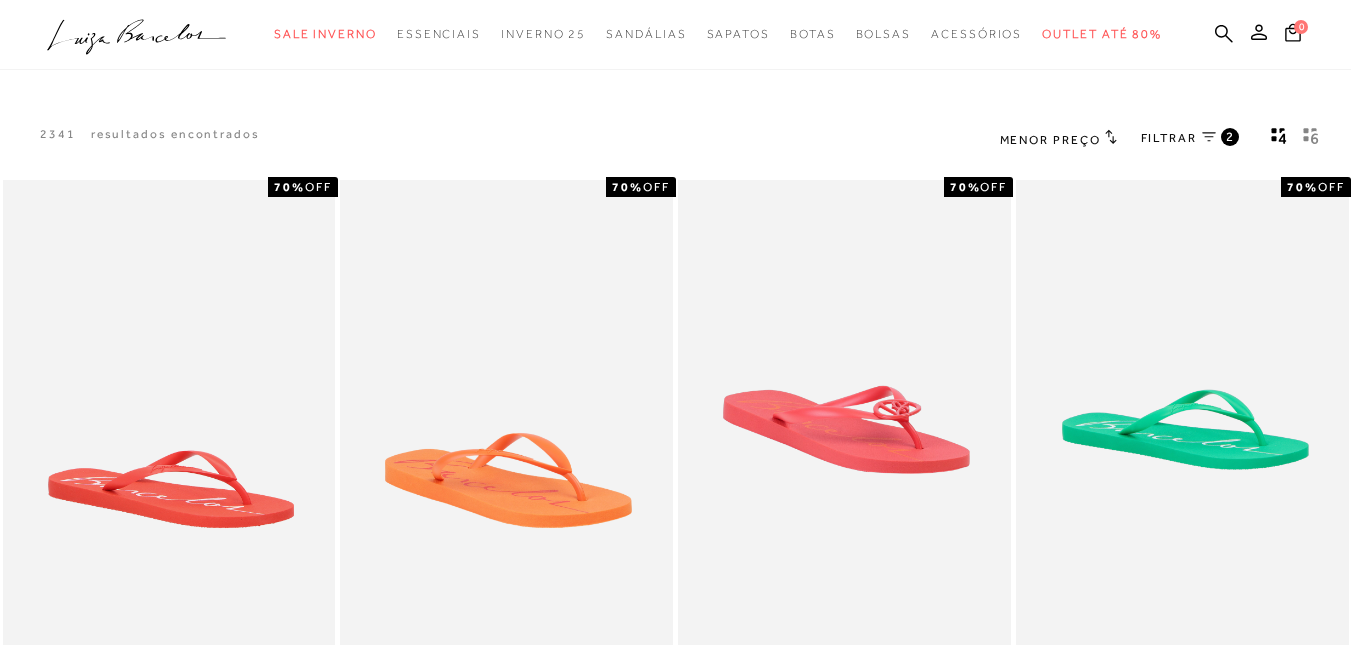 click on "FILTRAR" at bounding box center (1169, 138) 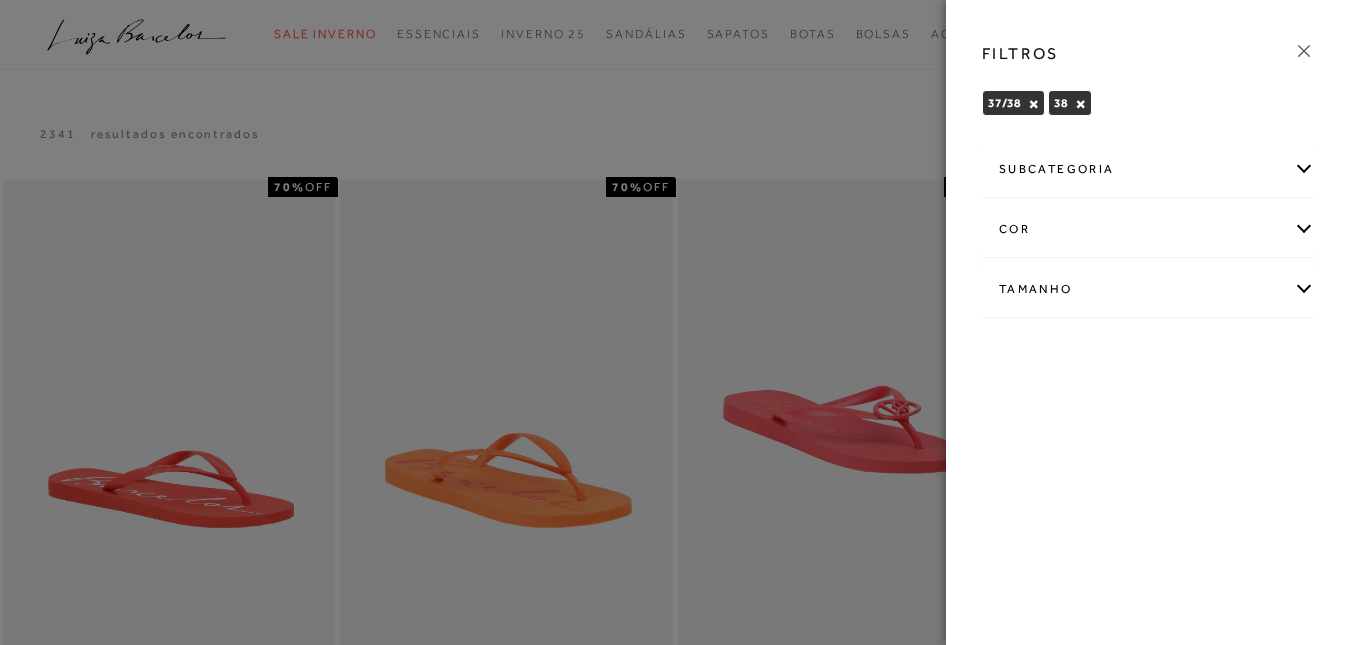 click on "Tamanho" at bounding box center [1148, 289] 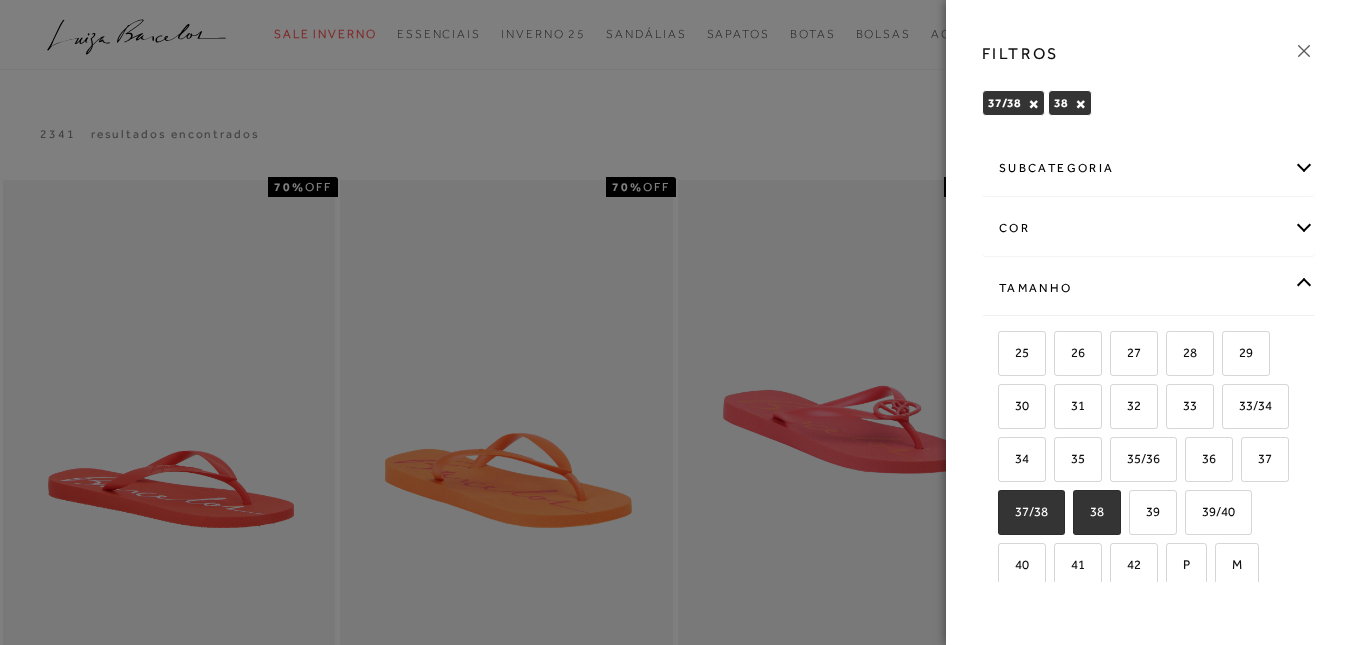 scroll, scrollTop: 0, scrollLeft: 0, axis: both 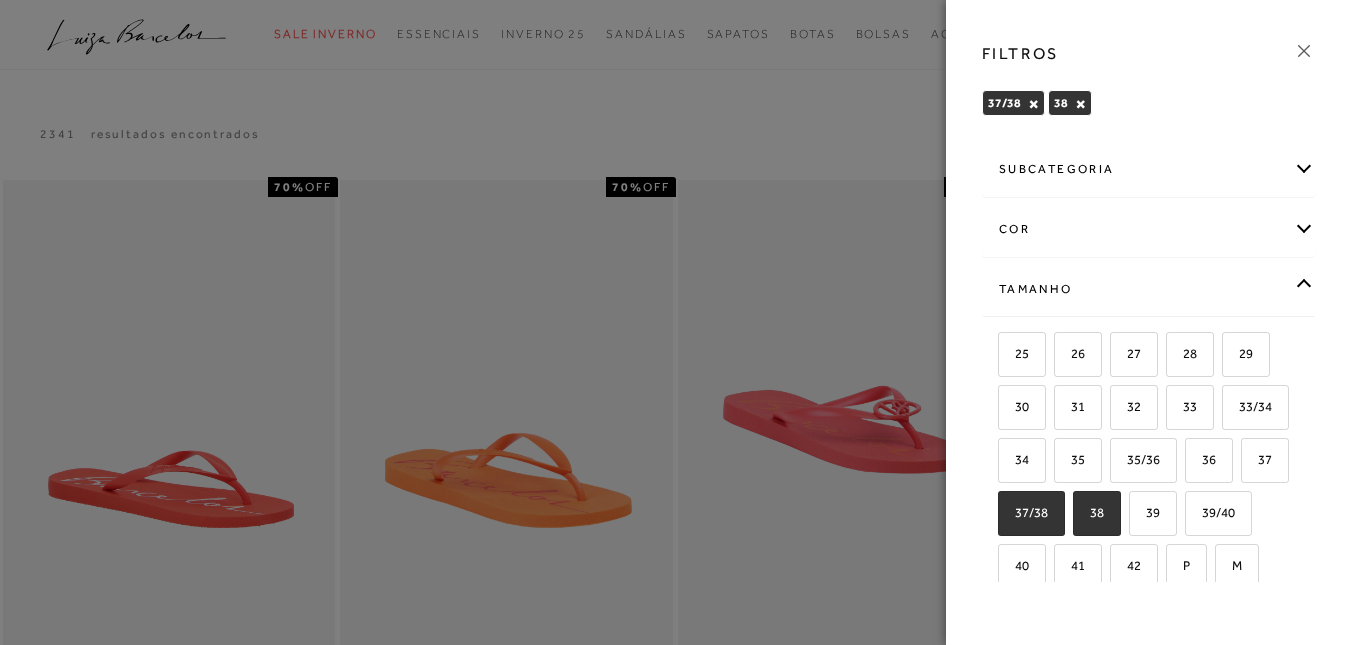 click on "subcategoria" at bounding box center (1148, 169) 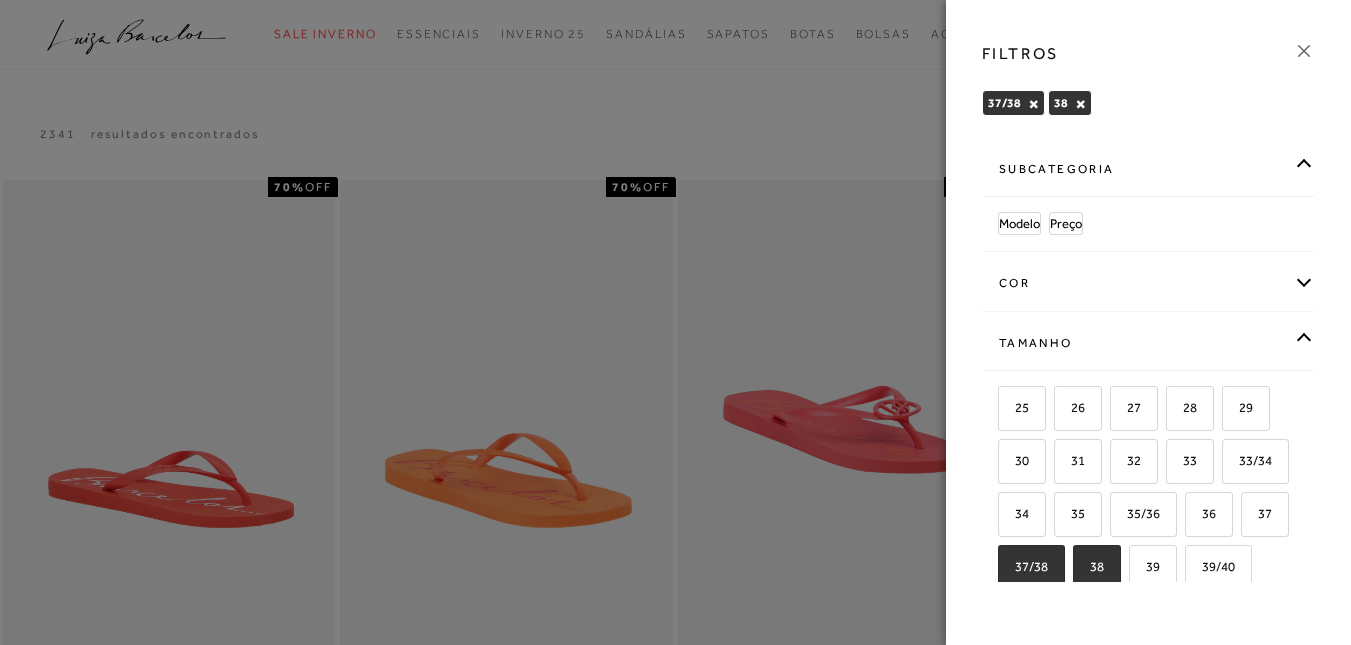 click on "subcategoria" at bounding box center [1148, 169] 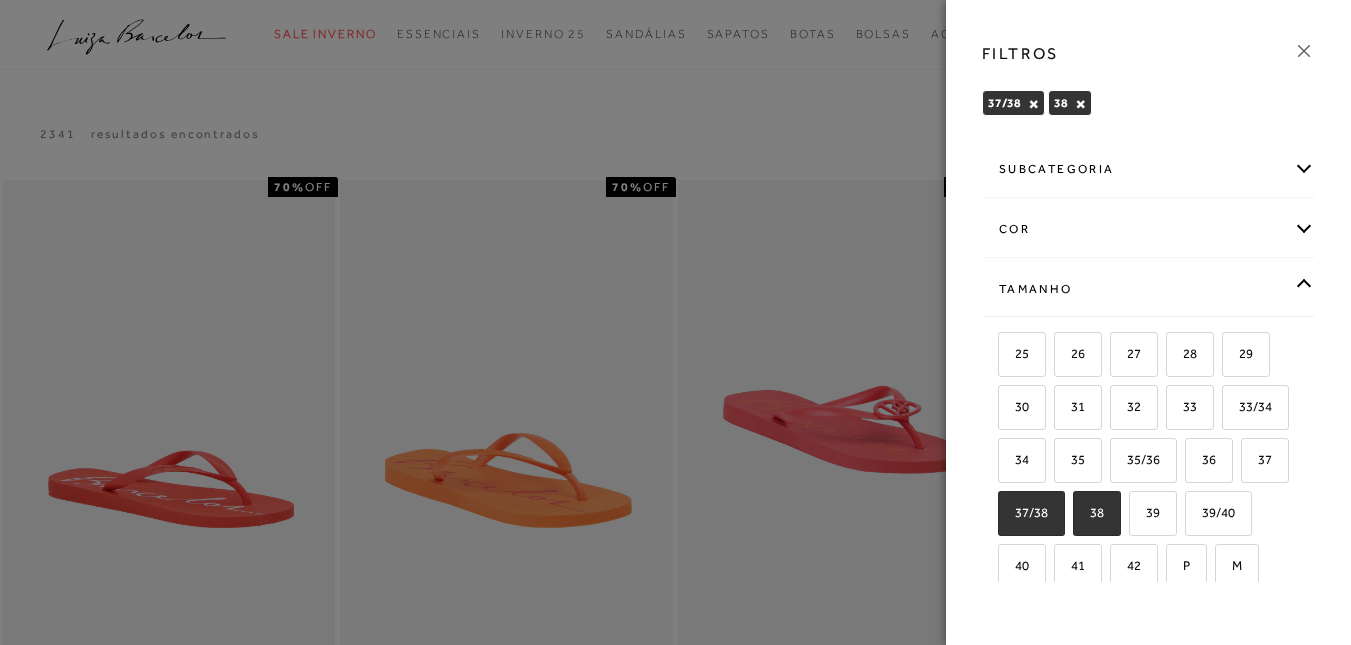click on "subcategoria" at bounding box center [1148, 169] 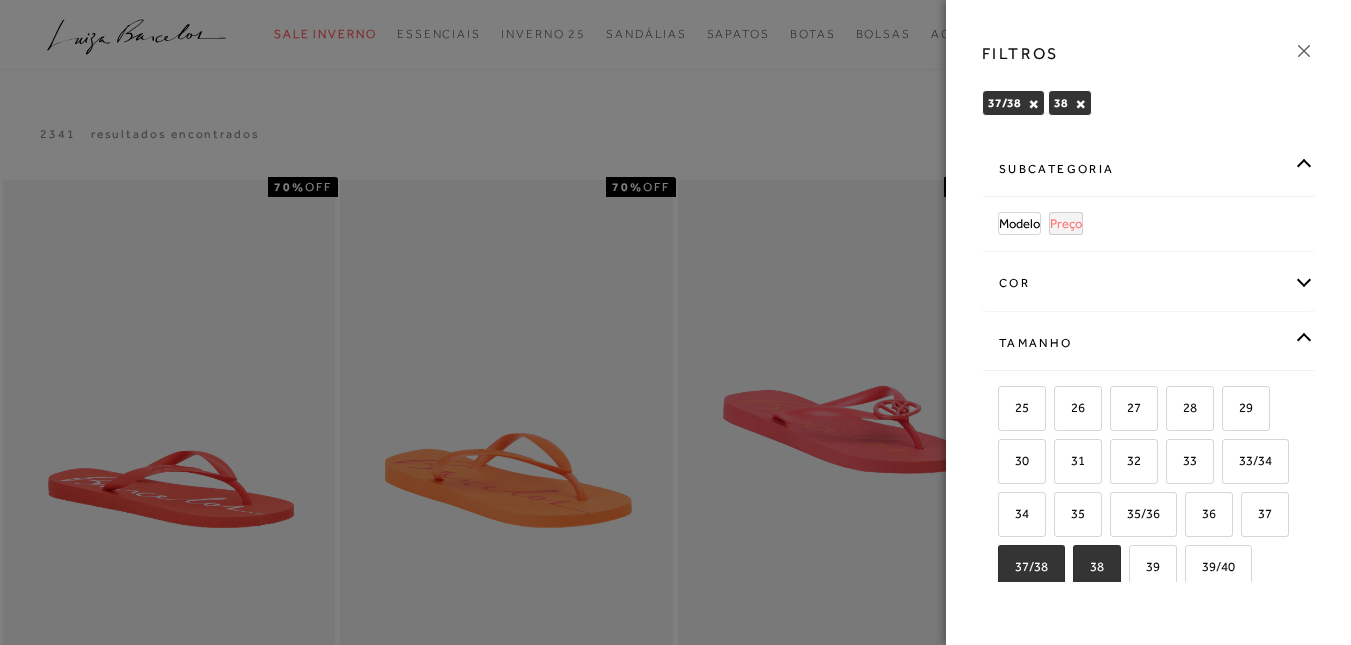 click on "Preço" at bounding box center [1066, 223] 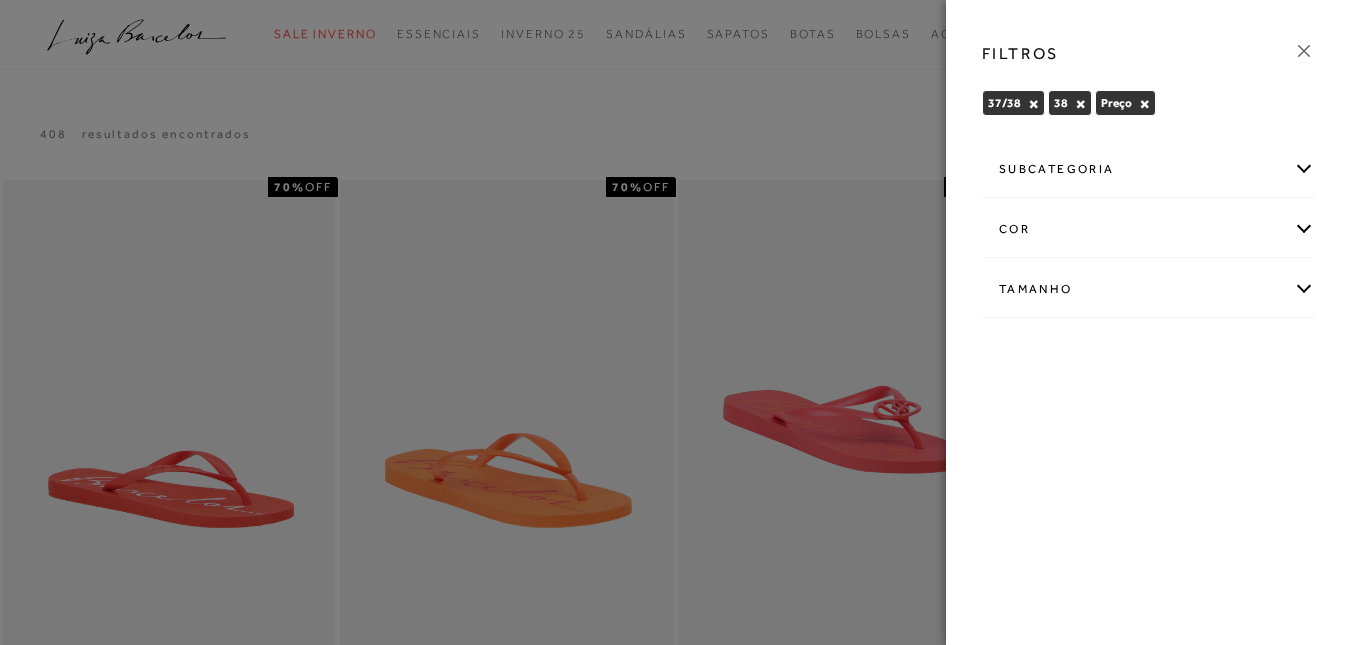 click 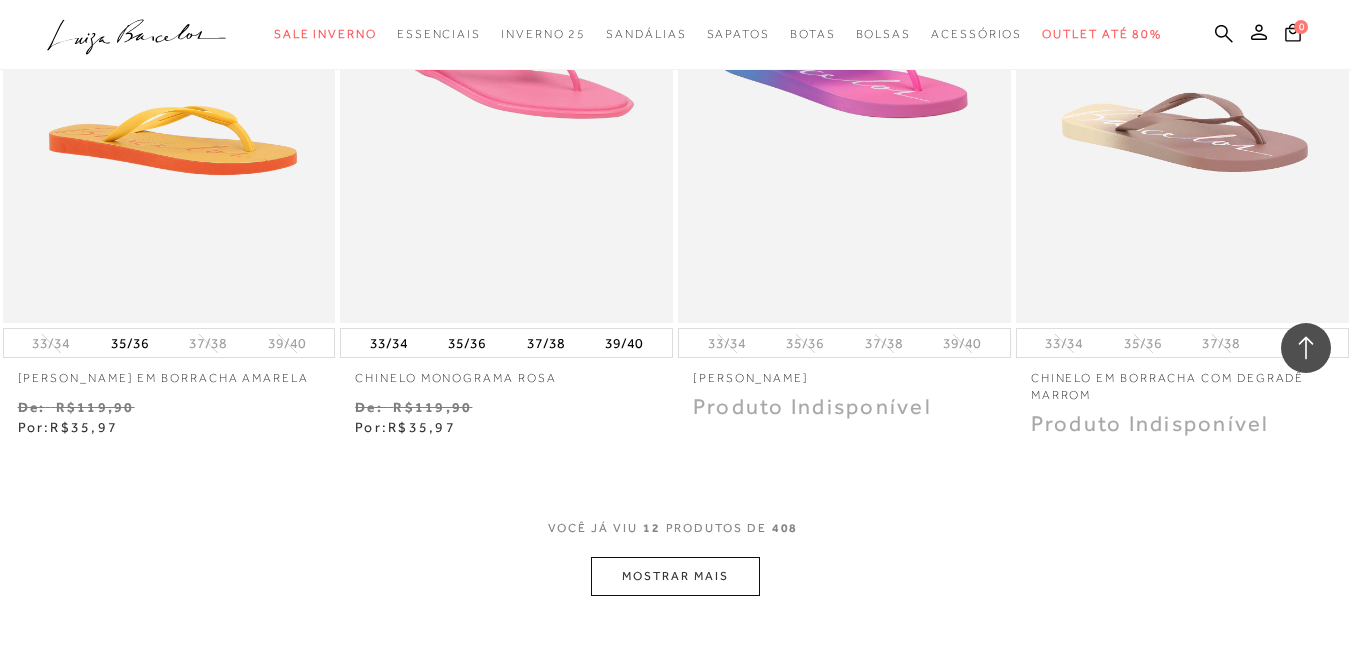 scroll, scrollTop: 2000, scrollLeft: 0, axis: vertical 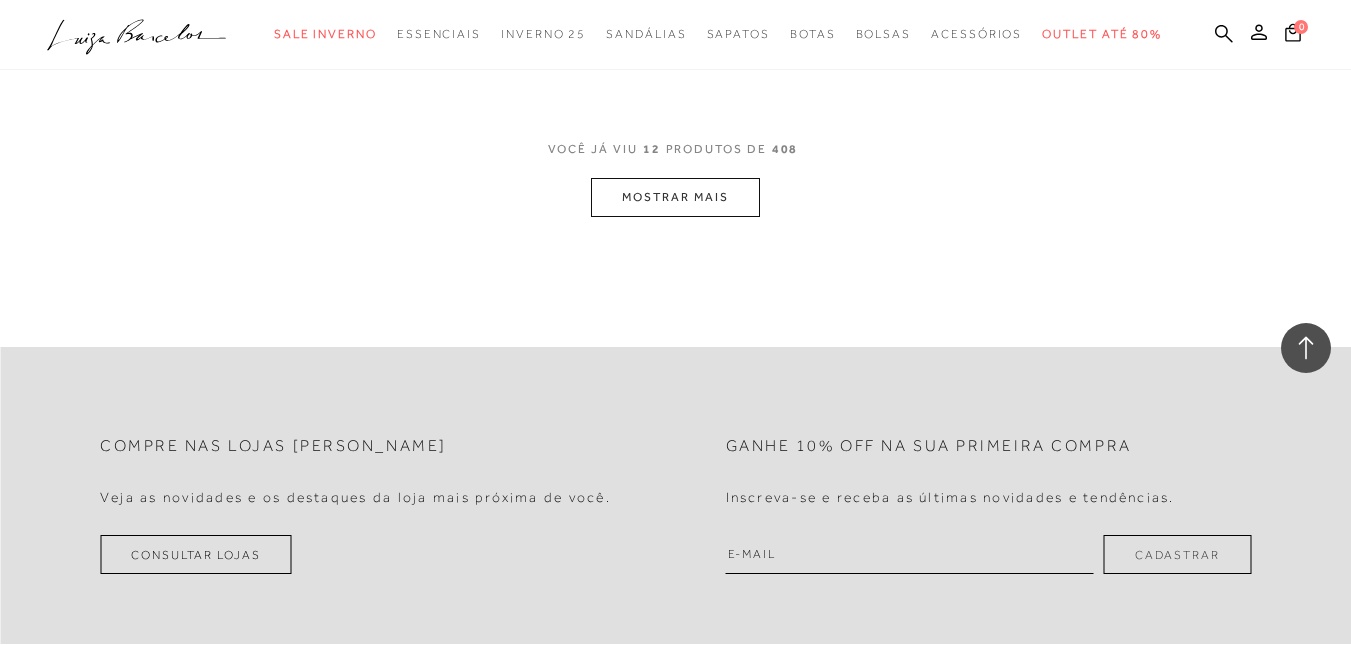 click on "MOSTRAR MAIS" at bounding box center [675, 197] 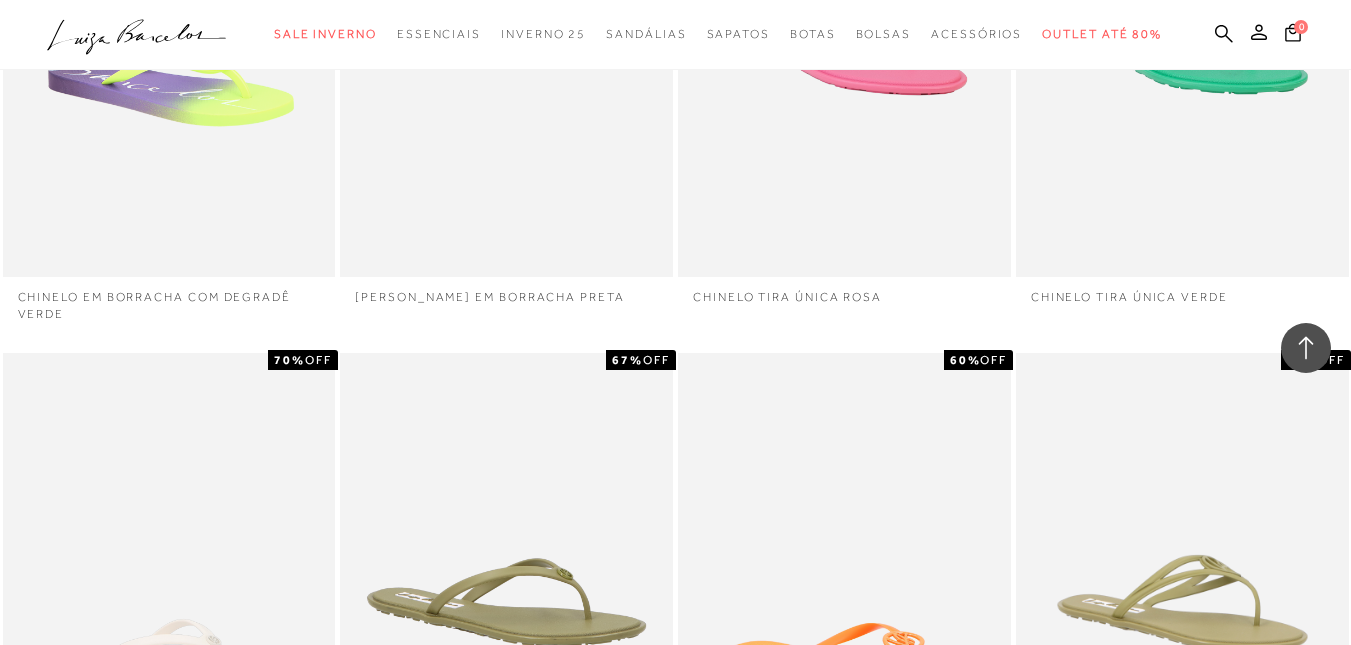 scroll, scrollTop: 3000, scrollLeft: 0, axis: vertical 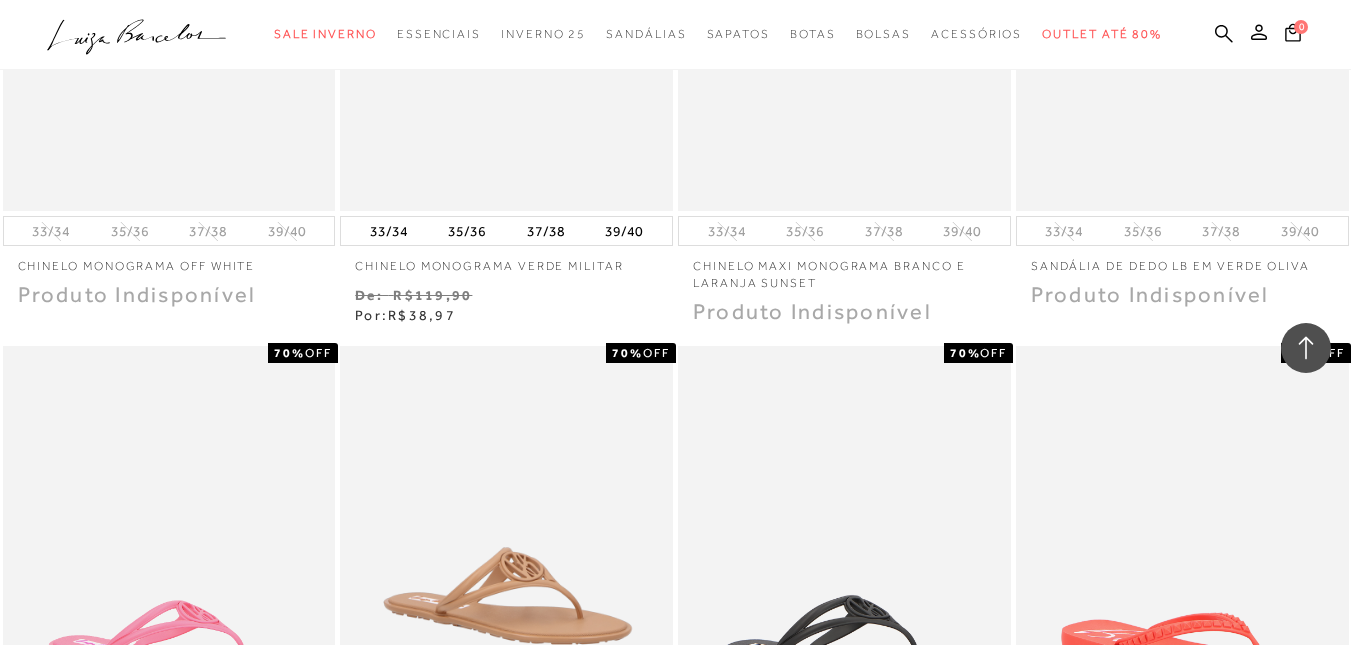 click on "MOSTRAR MAIS" at bounding box center [675, 1096] 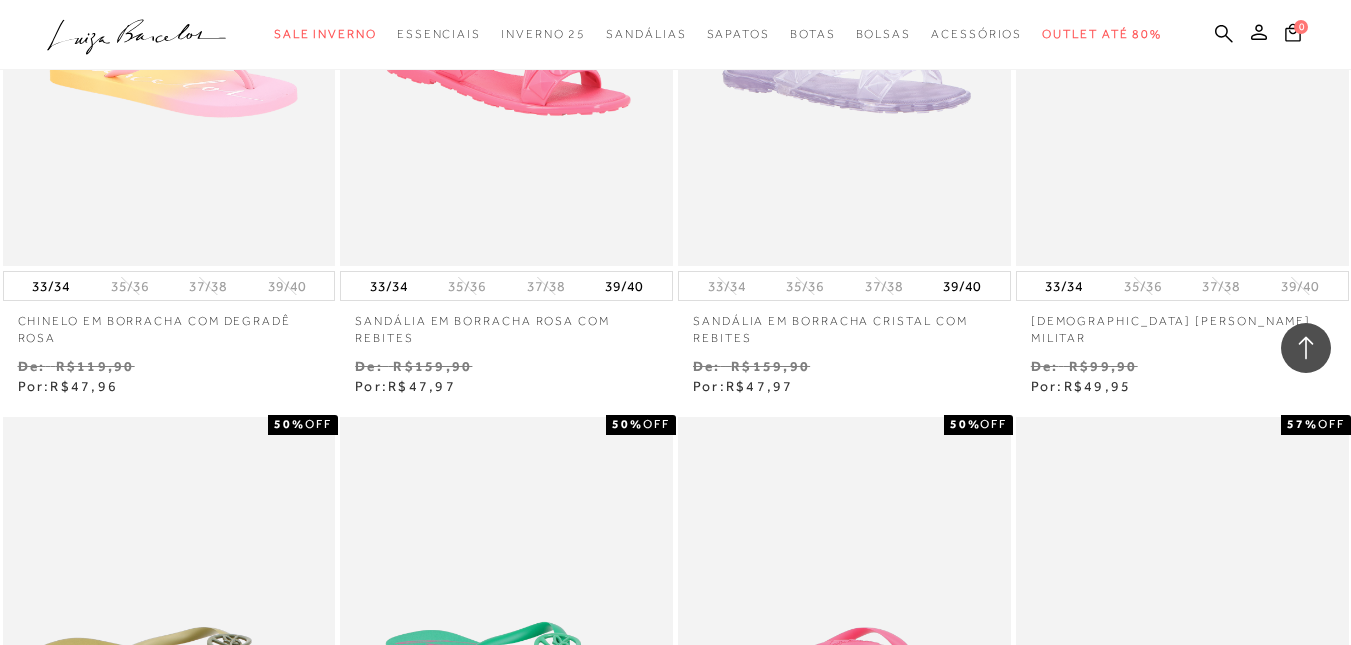 scroll, scrollTop: 5600, scrollLeft: 0, axis: vertical 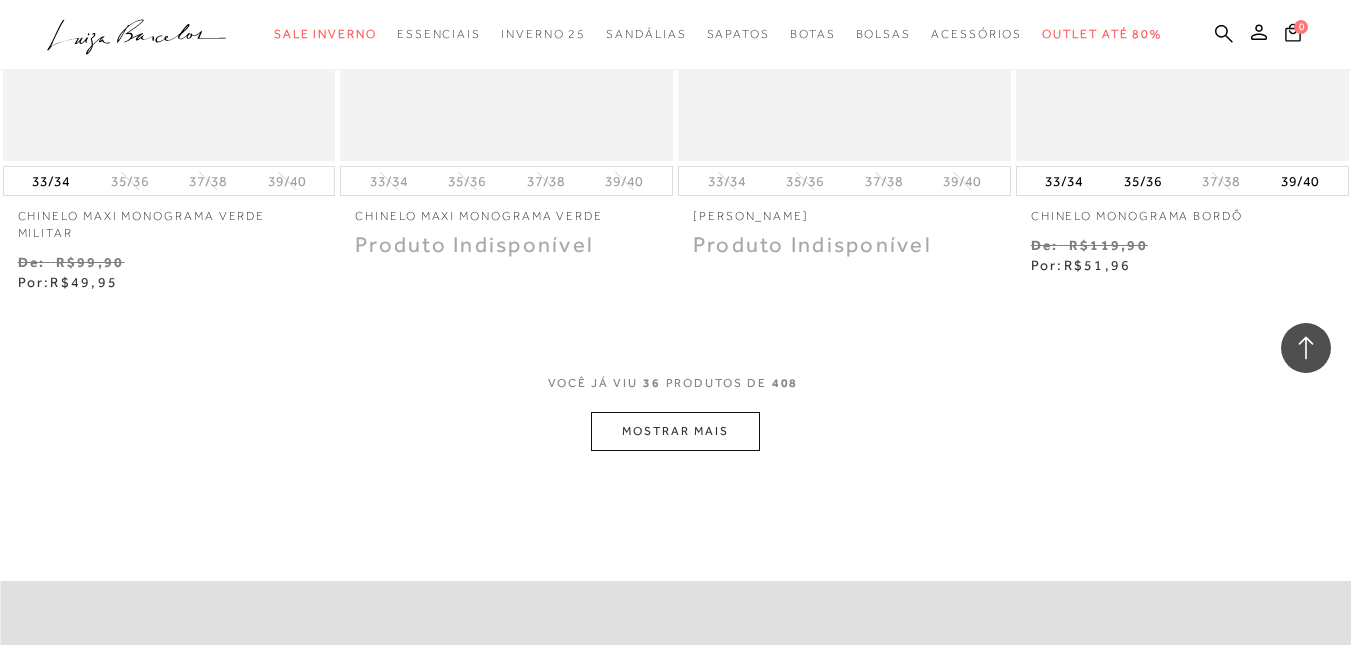 click on "MOSTRAR MAIS" at bounding box center [675, 431] 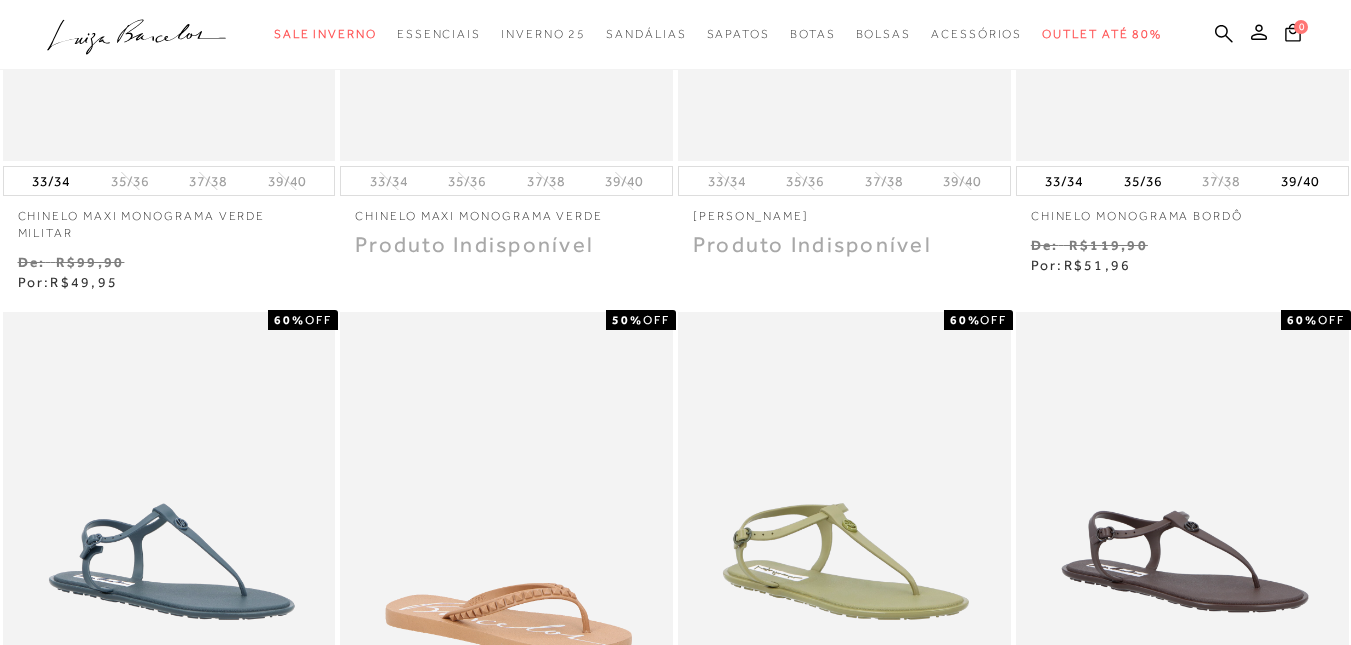 scroll, scrollTop: 0, scrollLeft: 0, axis: both 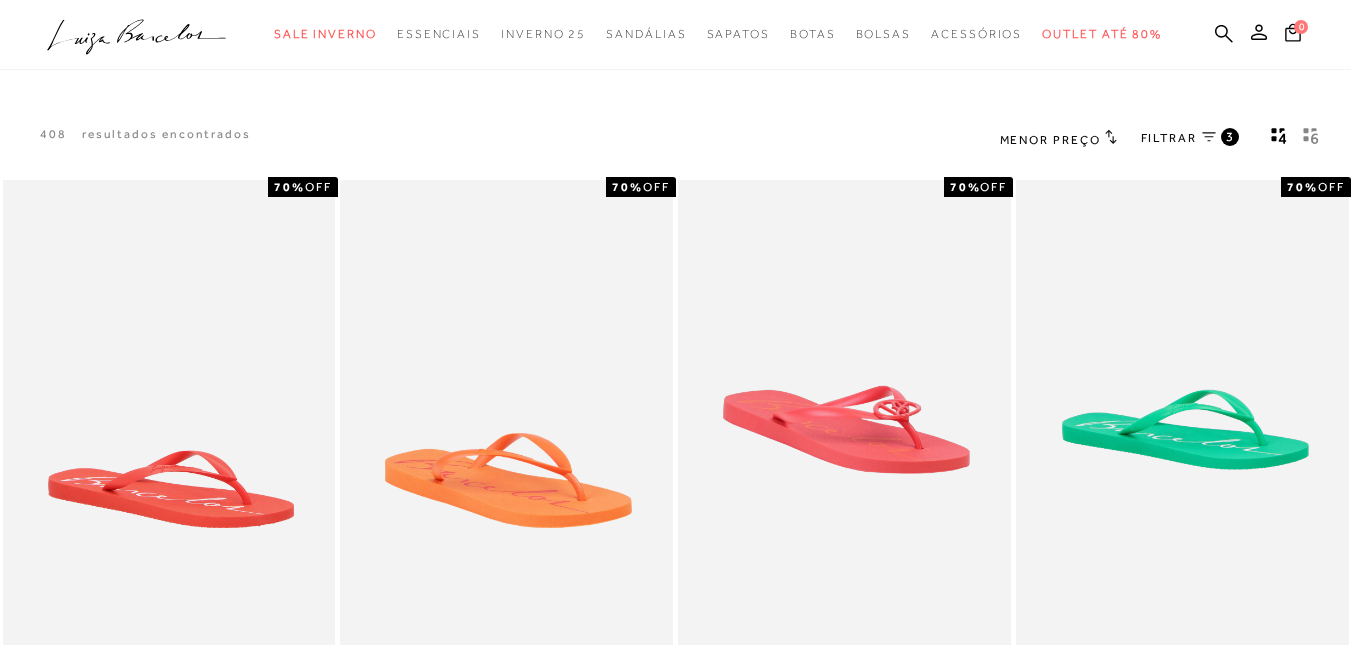 click on "FILTRAR
3" at bounding box center [1190, 139] 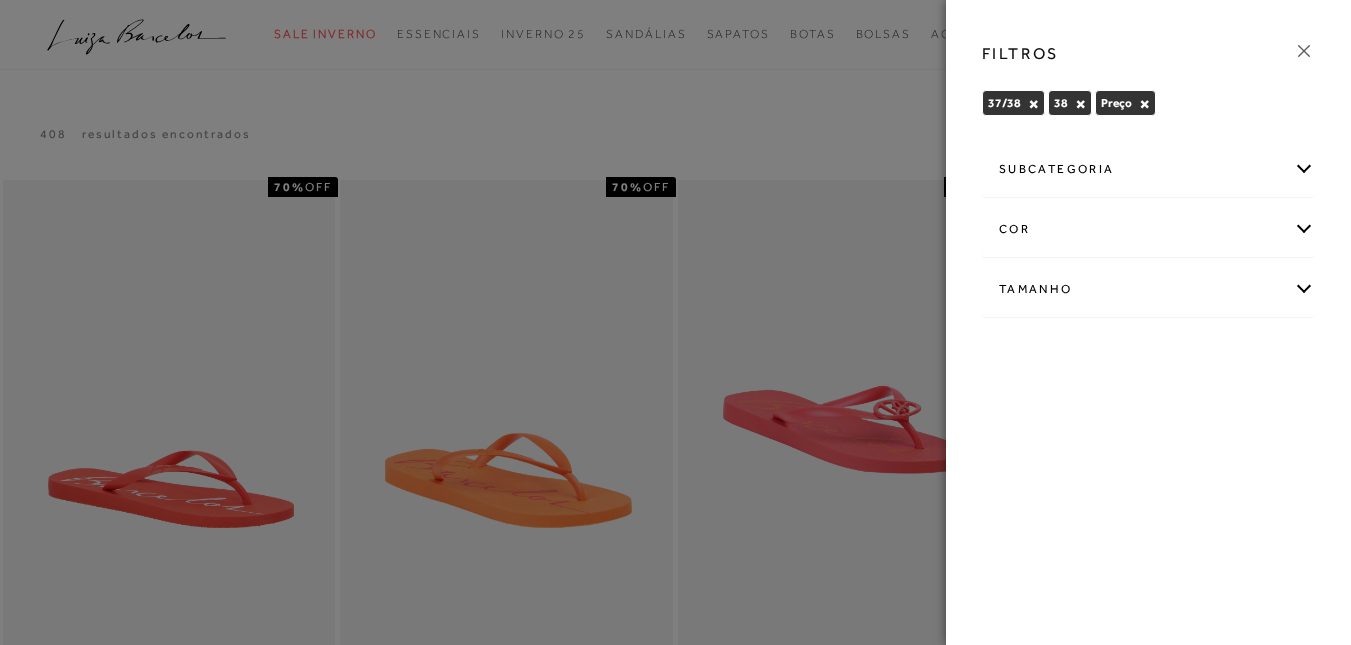 click on "×" at bounding box center (1144, 104) 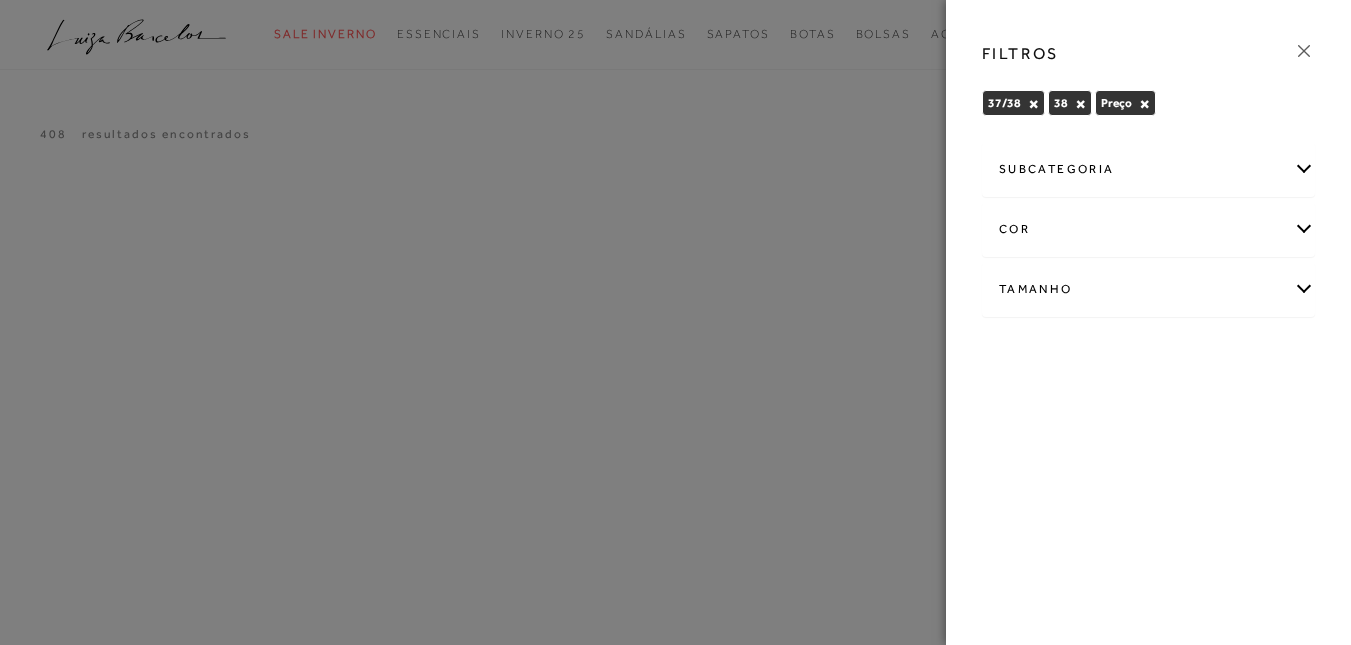 click on "×" at bounding box center (1144, 104) 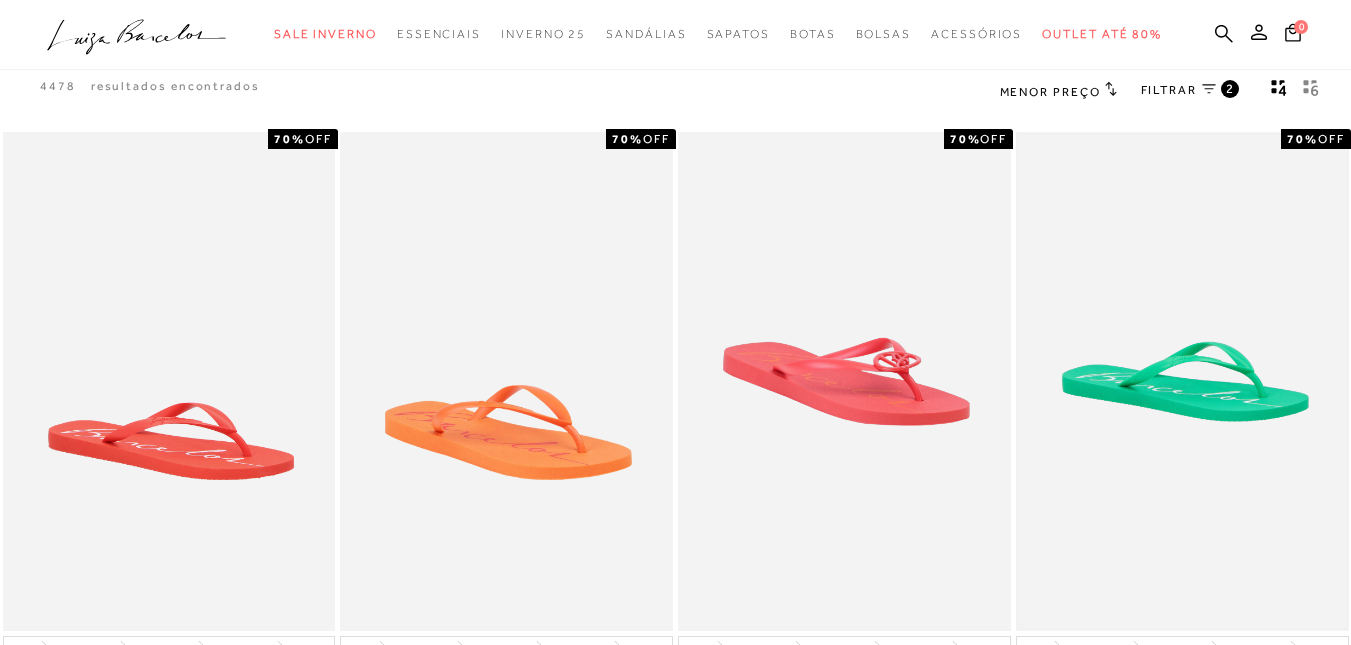 scroll, scrollTop: 0, scrollLeft: 0, axis: both 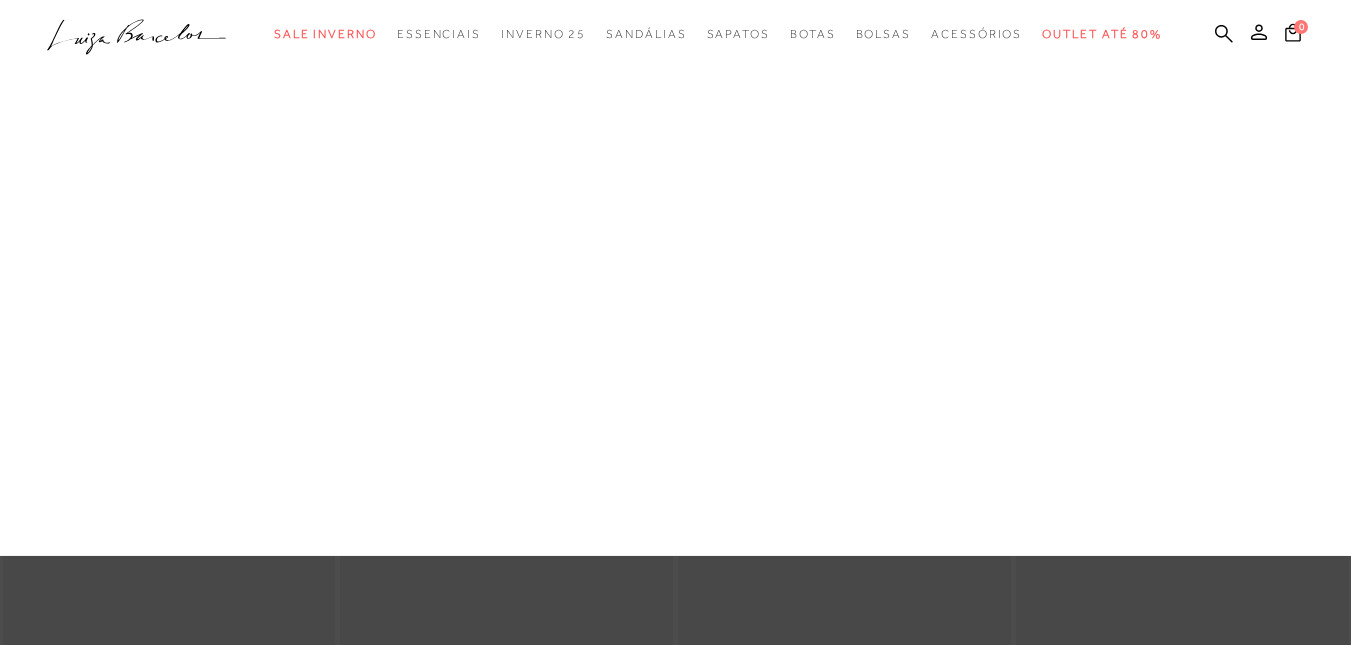 click on "Até 199,99" at bounding box center (0, 0) 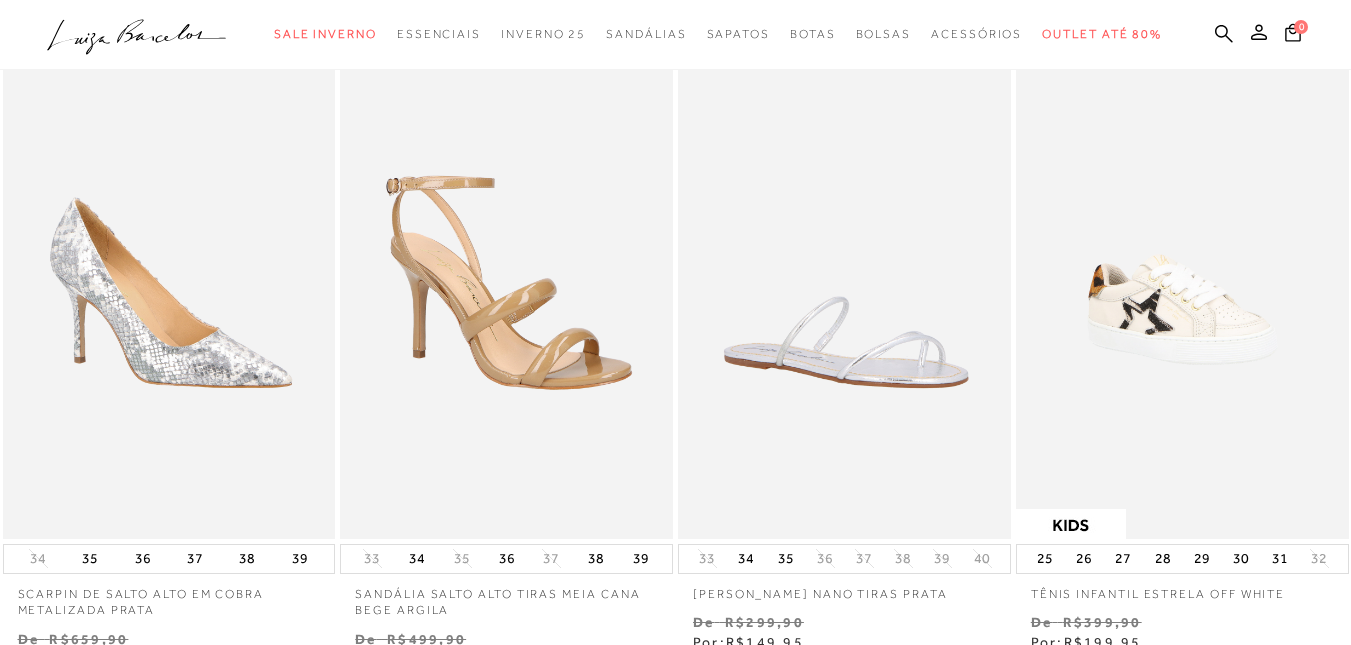 scroll, scrollTop: 100, scrollLeft: 0, axis: vertical 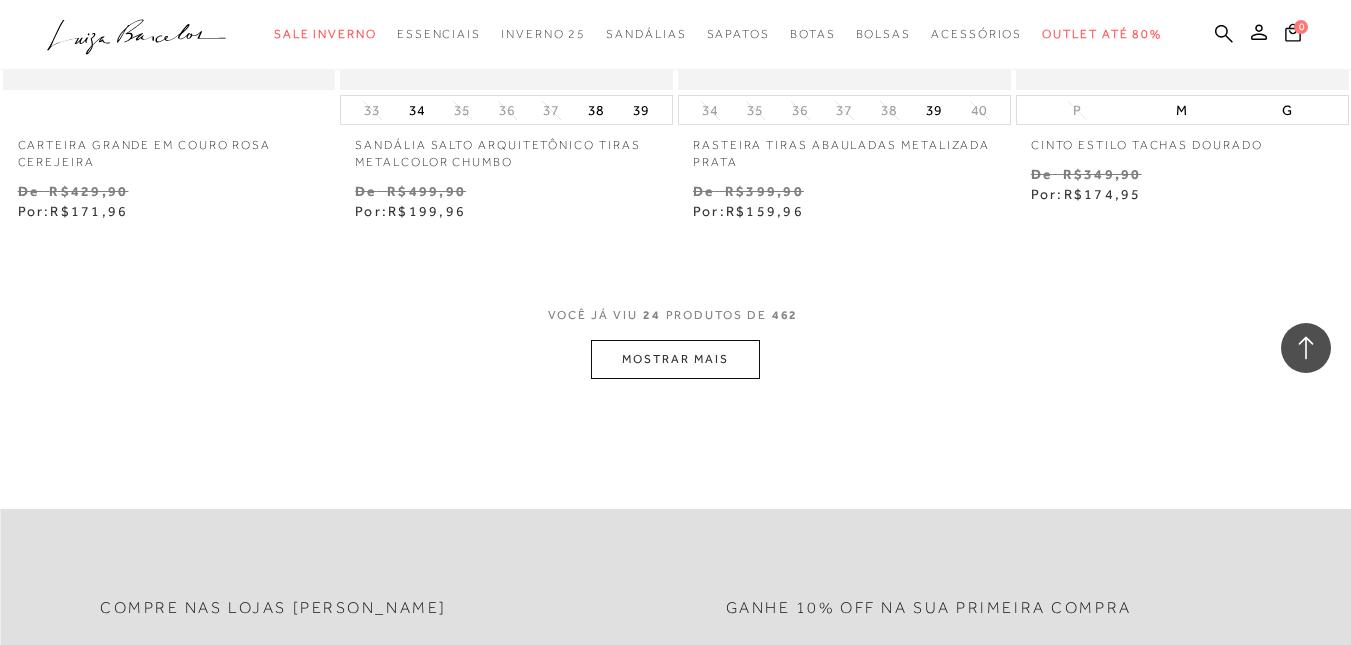 click on "MOSTRAR MAIS" at bounding box center [675, 359] 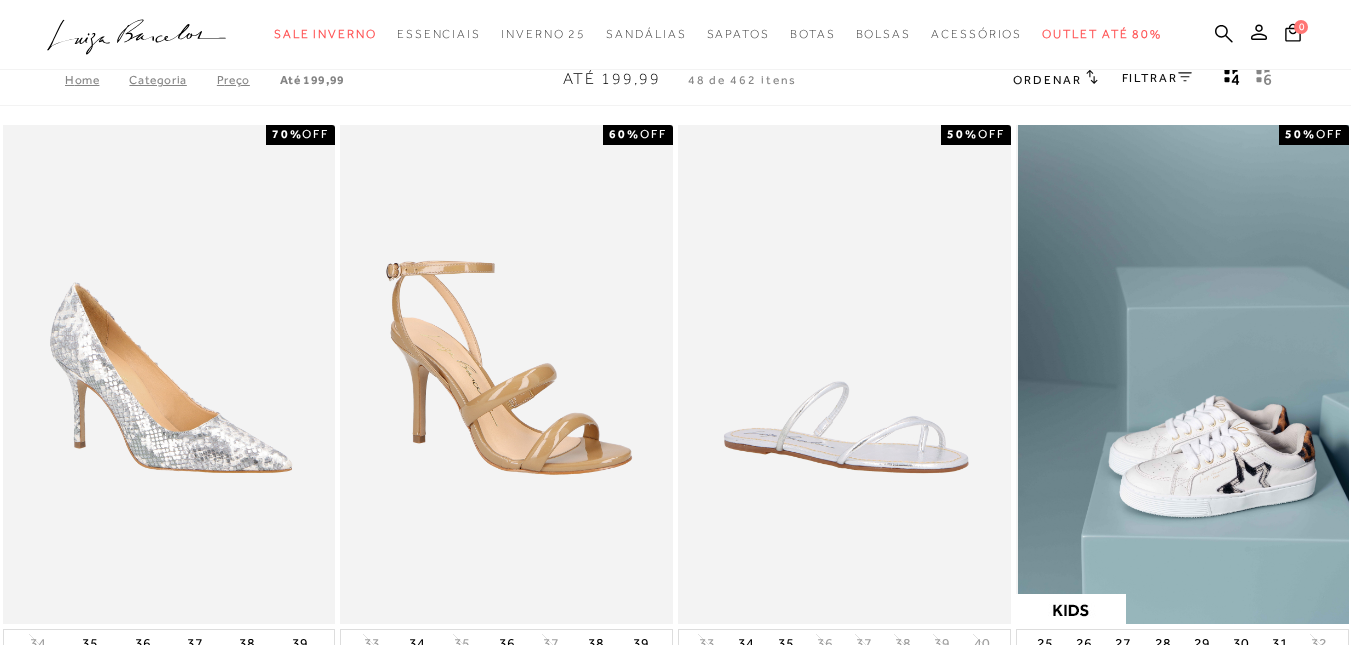 scroll, scrollTop: 0, scrollLeft: 0, axis: both 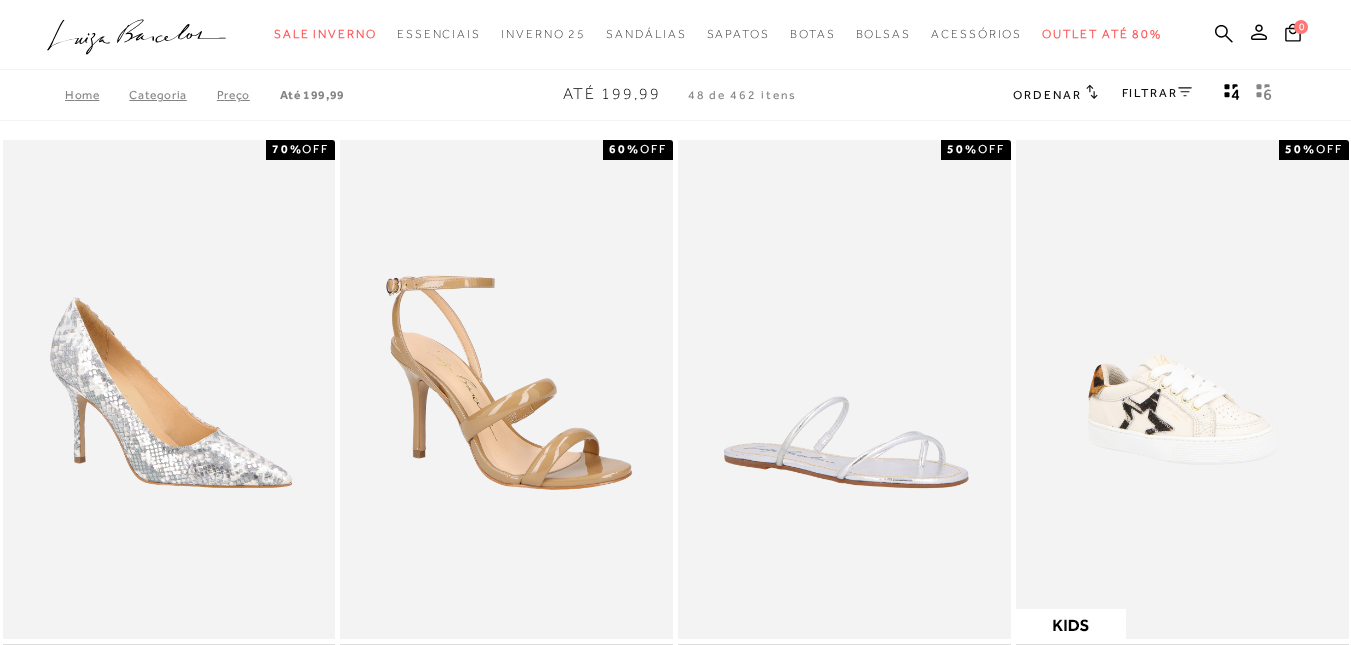 click on "FILTRAR" at bounding box center [1157, 93] 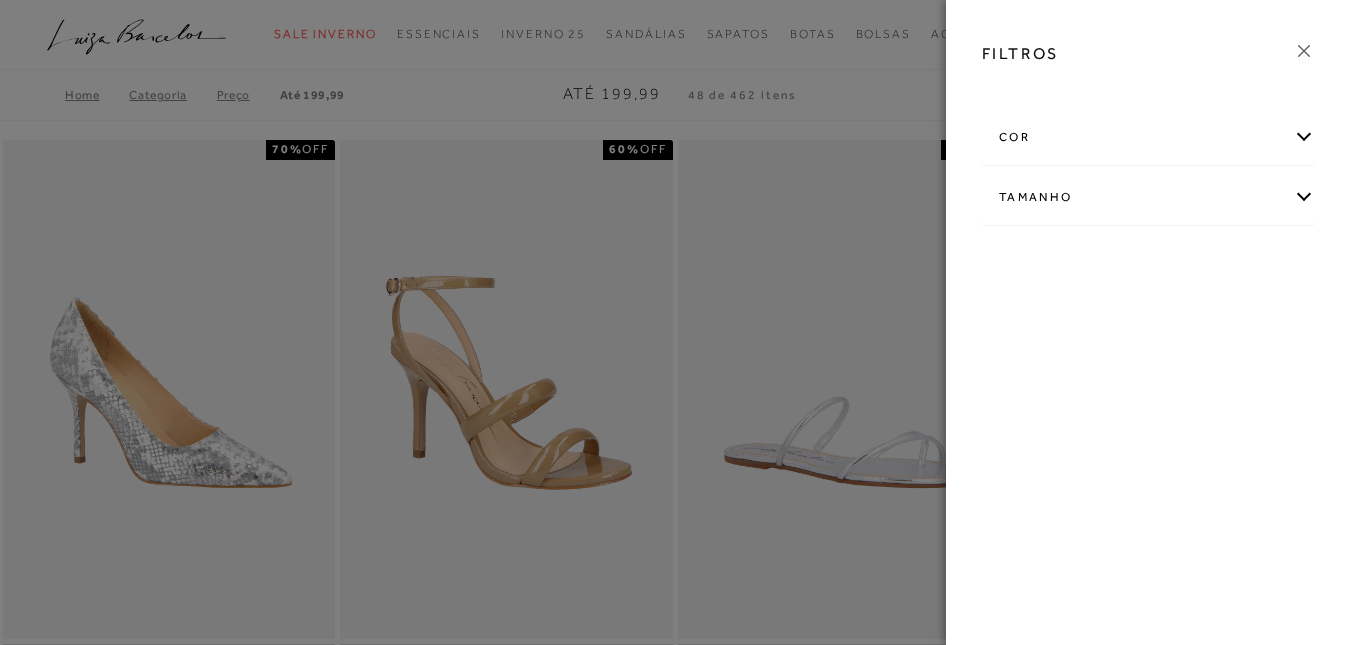 click on "Tamanho" at bounding box center (1148, 197) 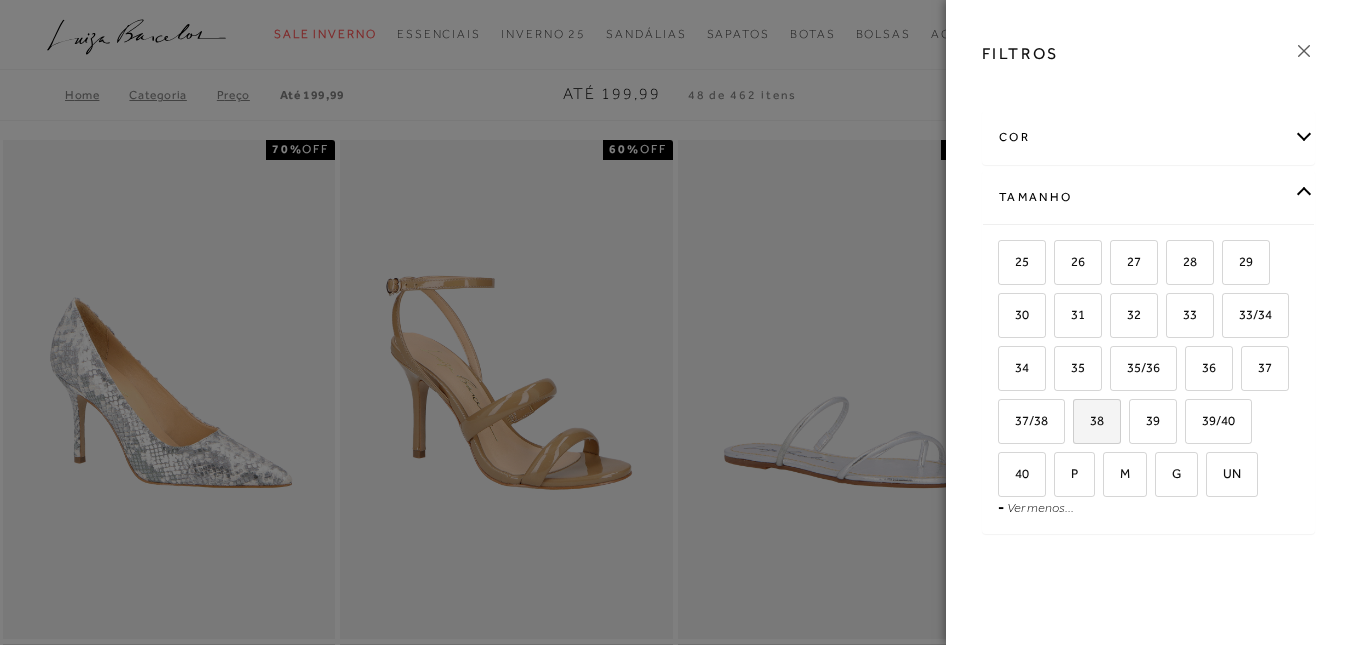 click on "38" at bounding box center [1097, 421] 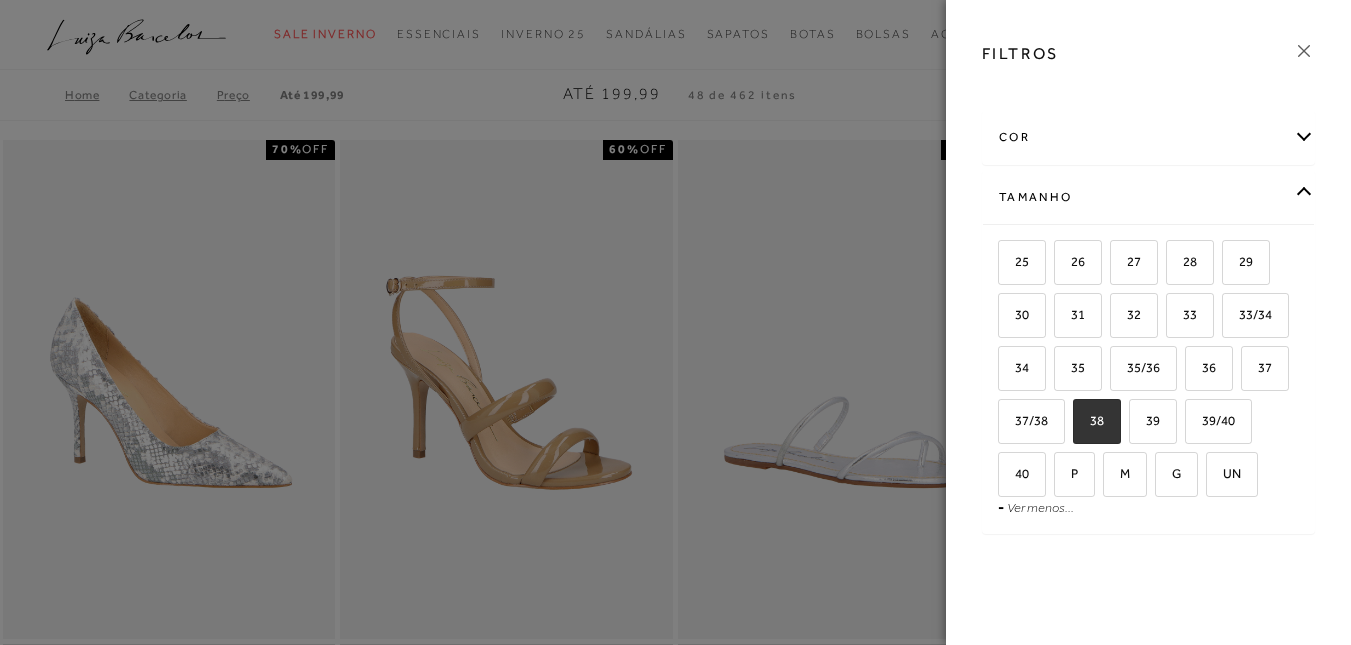 click on "FILTROS
cor
AMARELO
AZUL" at bounding box center (1148, 322) 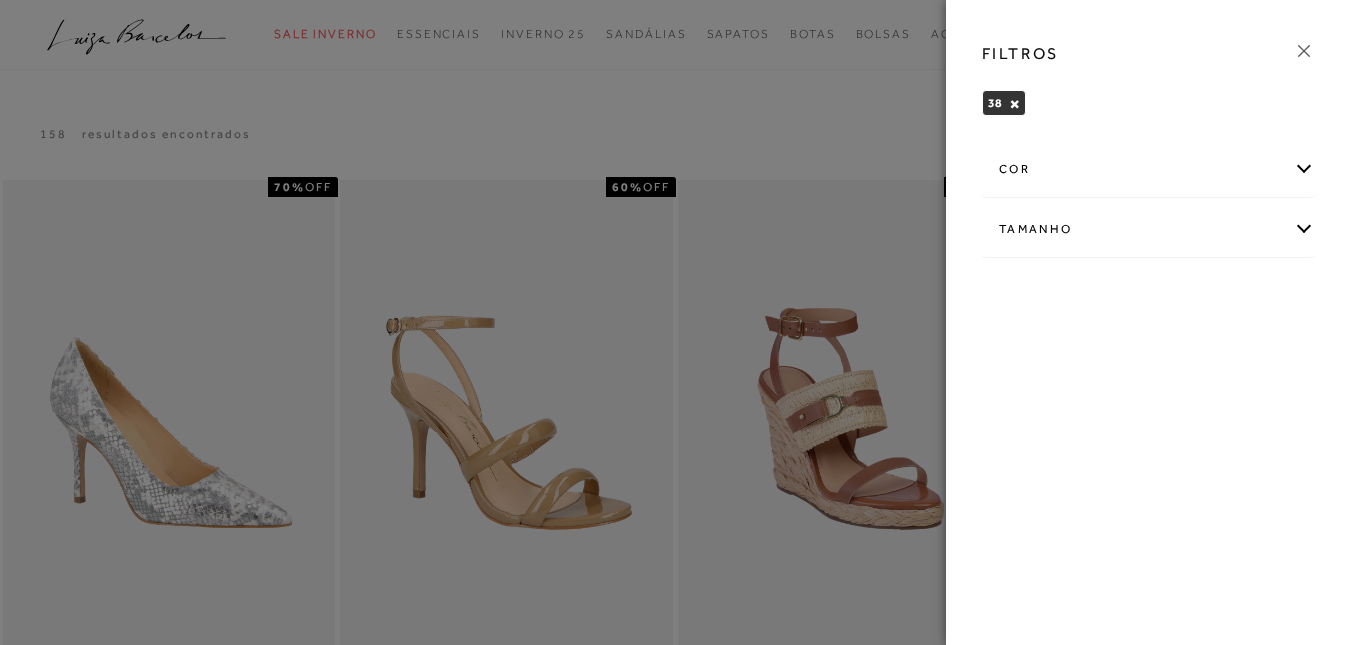 click at bounding box center (675, 322) 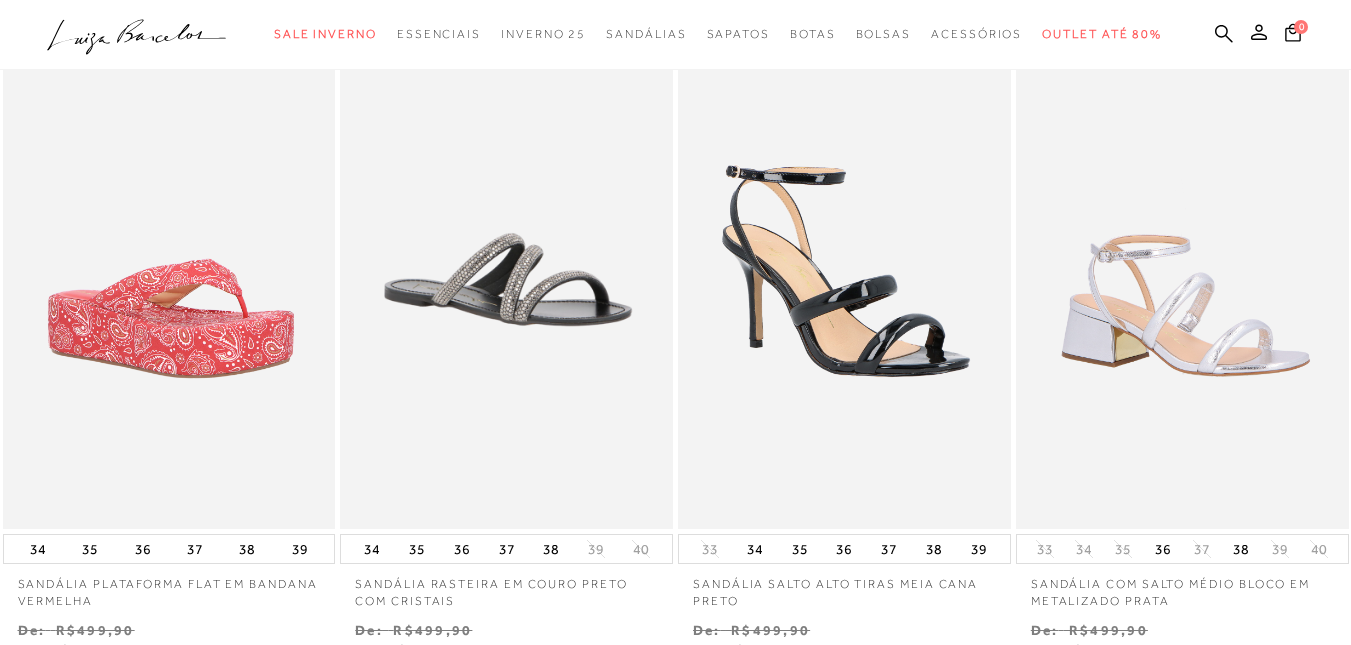 scroll, scrollTop: 1300, scrollLeft: 0, axis: vertical 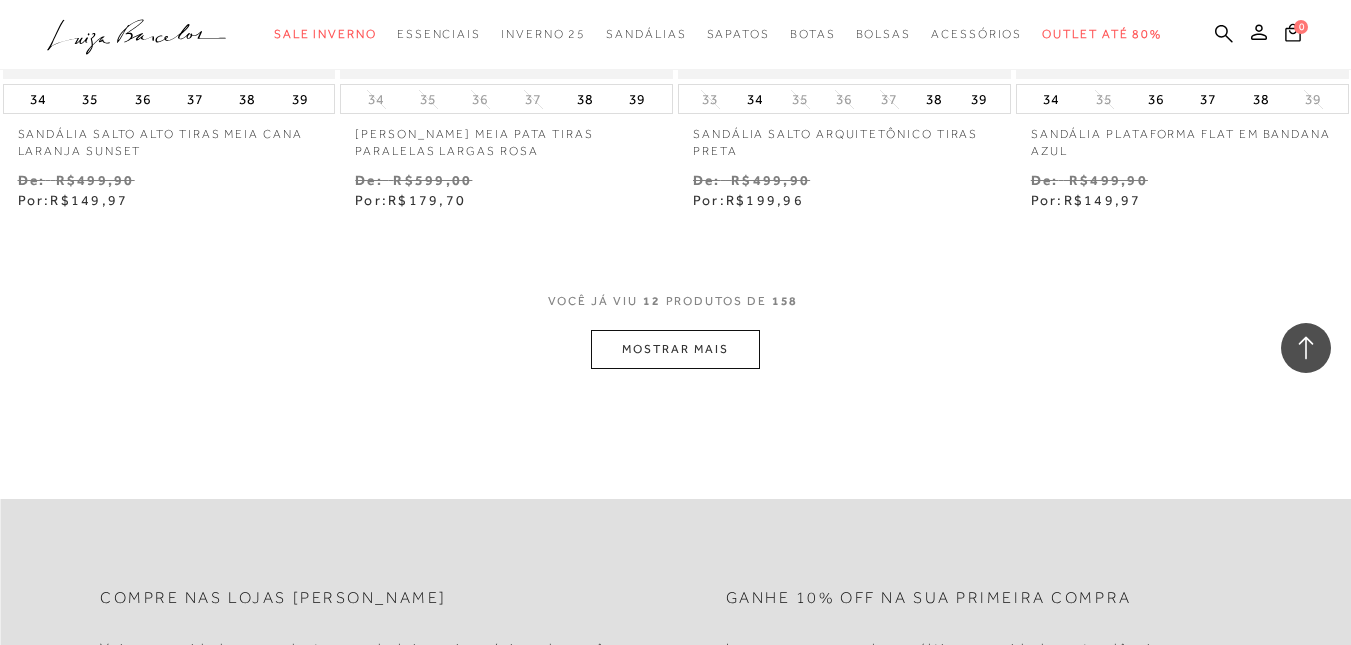 click on "MOSTRAR MAIS" at bounding box center [675, 349] 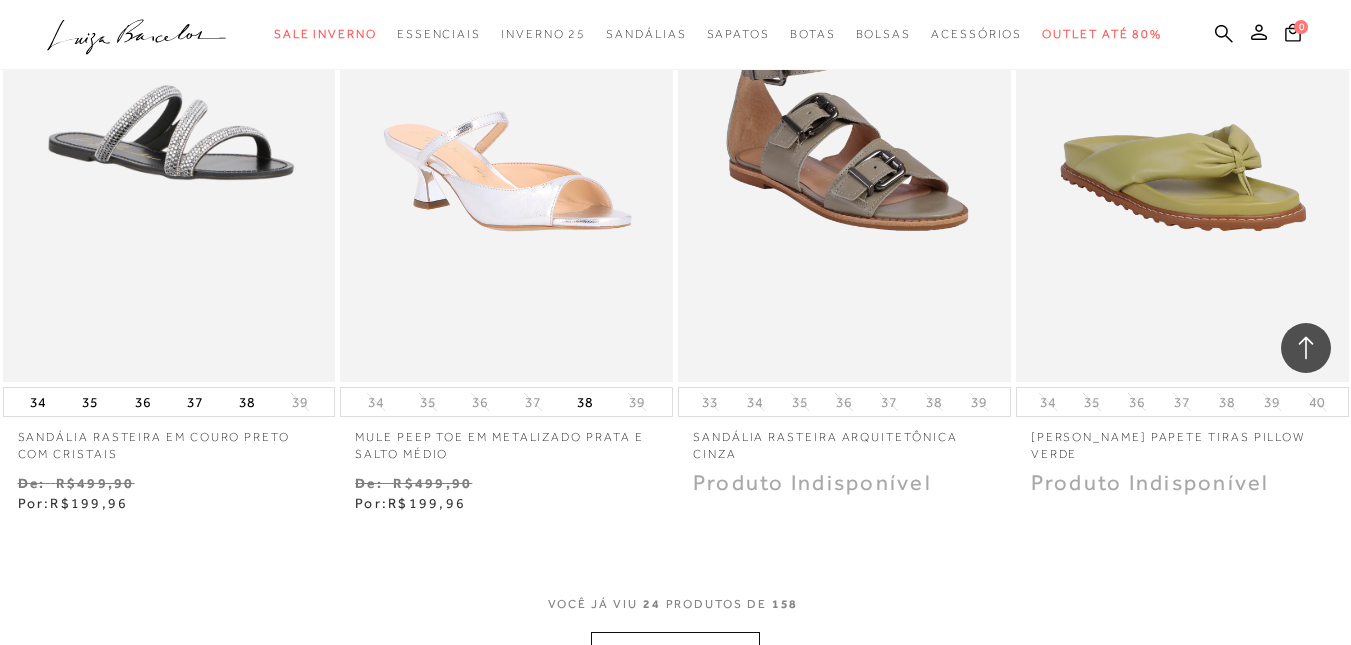 scroll, scrollTop: 3900, scrollLeft: 0, axis: vertical 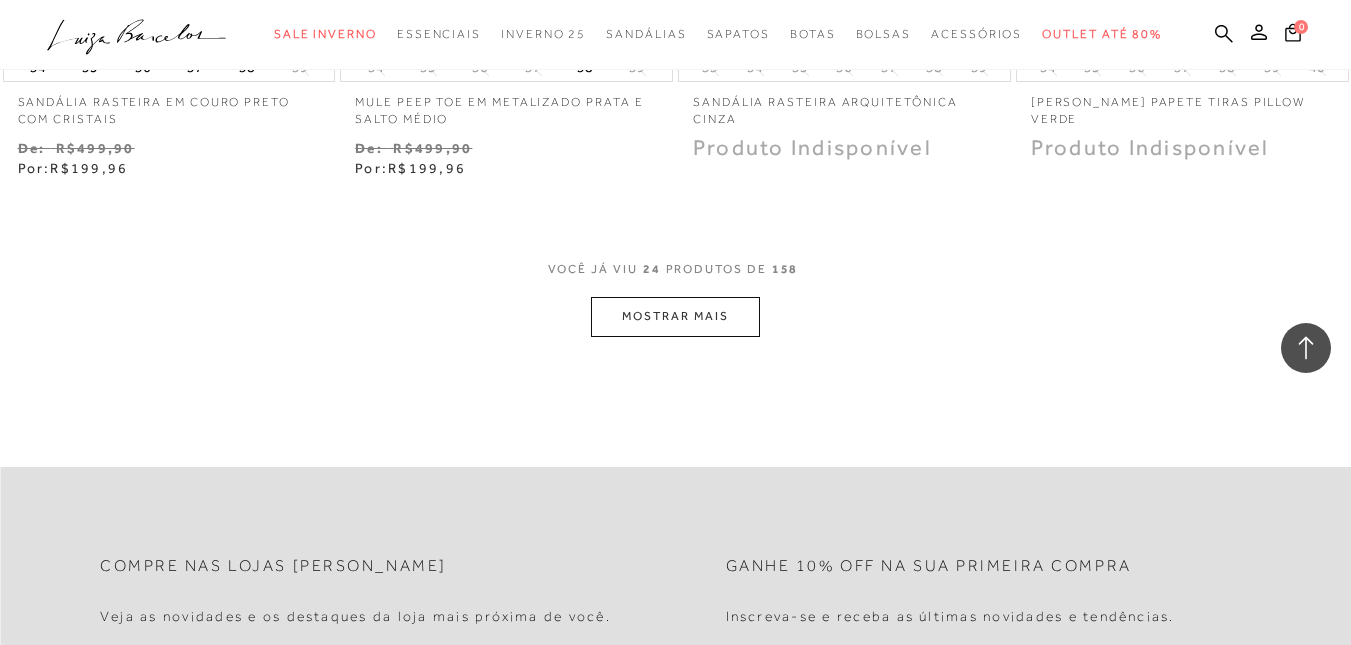 click on "MOSTRAR MAIS" at bounding box center [675, 316] 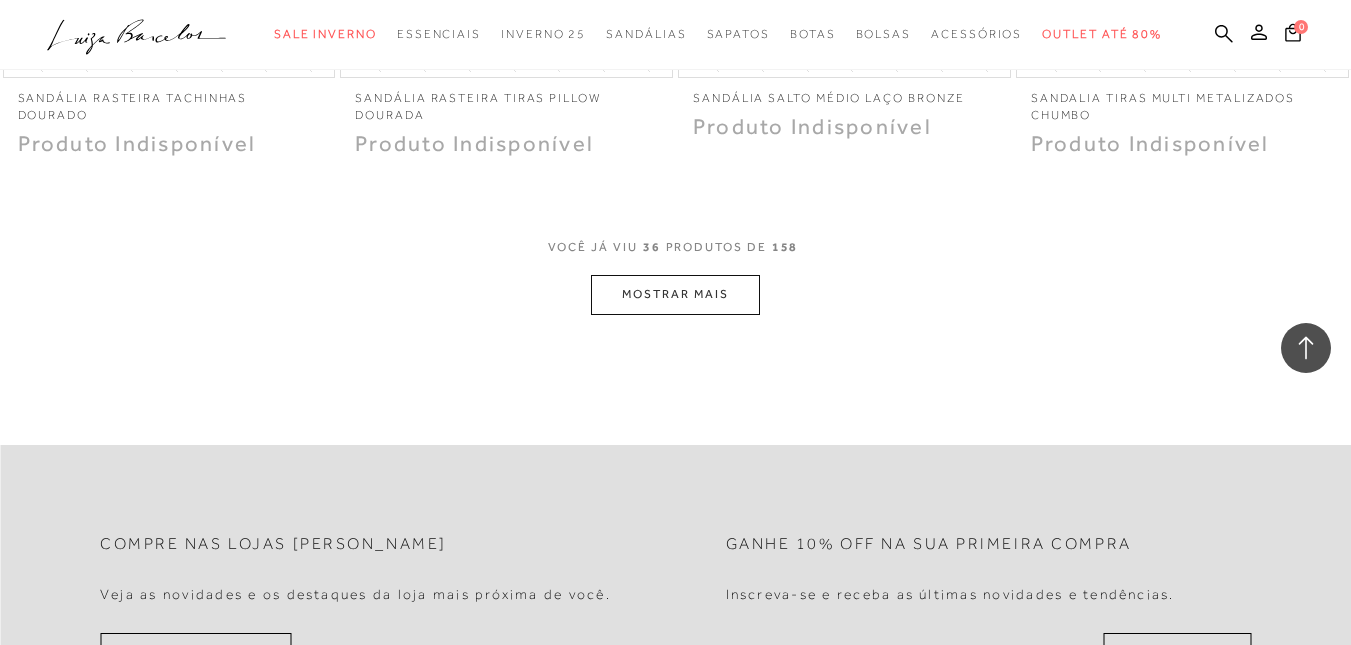 scroll, scrollTop: 5900, scrollLeft: 0, axis: vertical 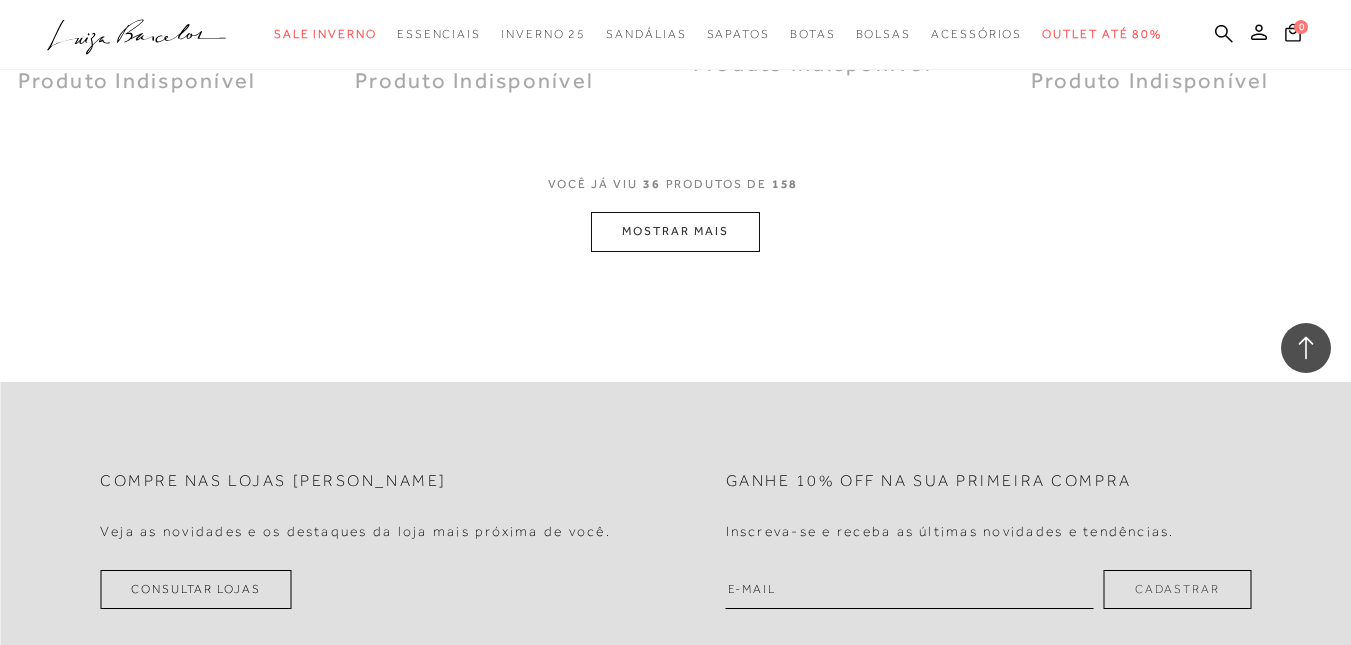 click on "MOSTRAR MAIS" at bounding box center (675, 231) 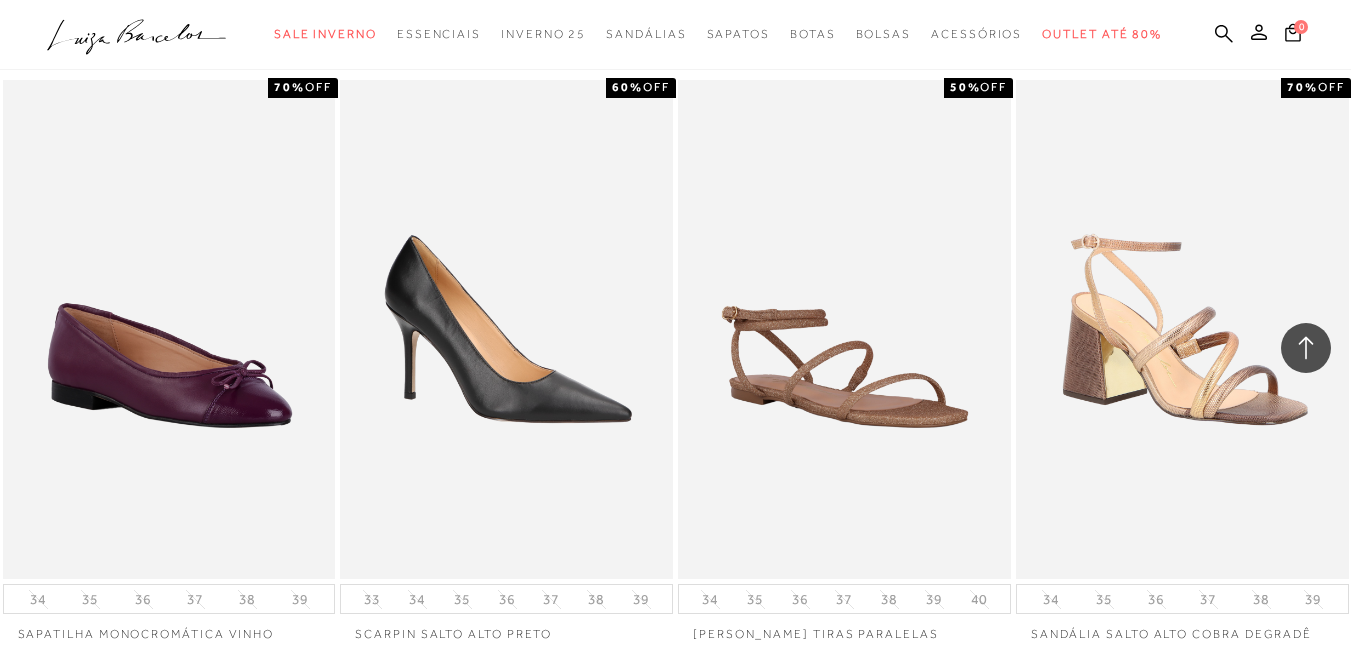 scroll, scrollTop: 7600, scrollLeft: 0, axis: vertical 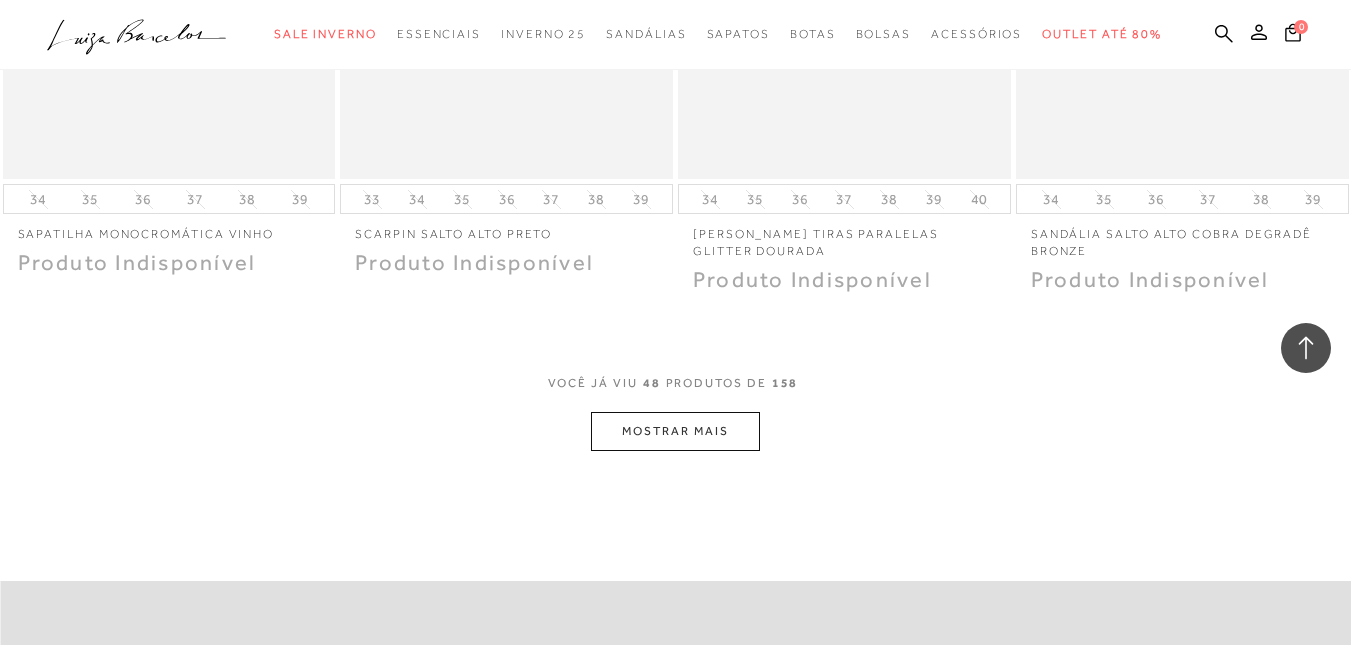 click on "MOSTRAR MAIS" at bounding box center (675, 431) 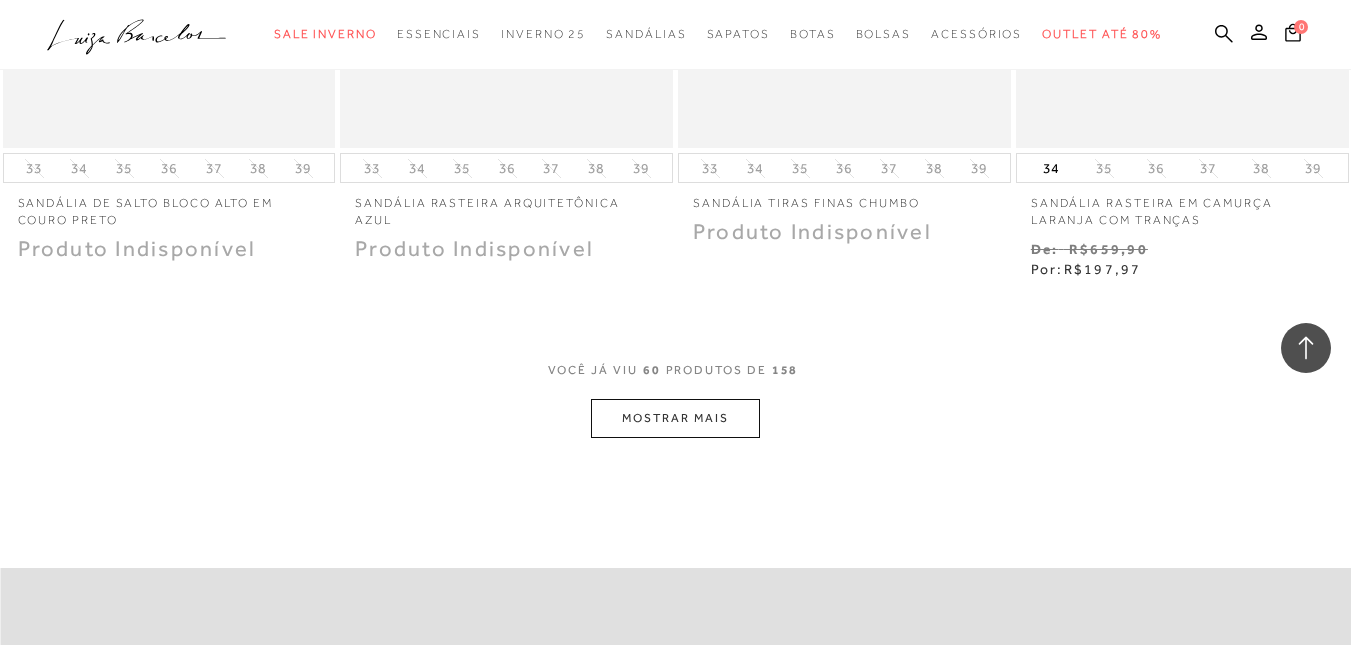 scroll, scrollTop: 9600, scrollLeft: 0, axis: vertical 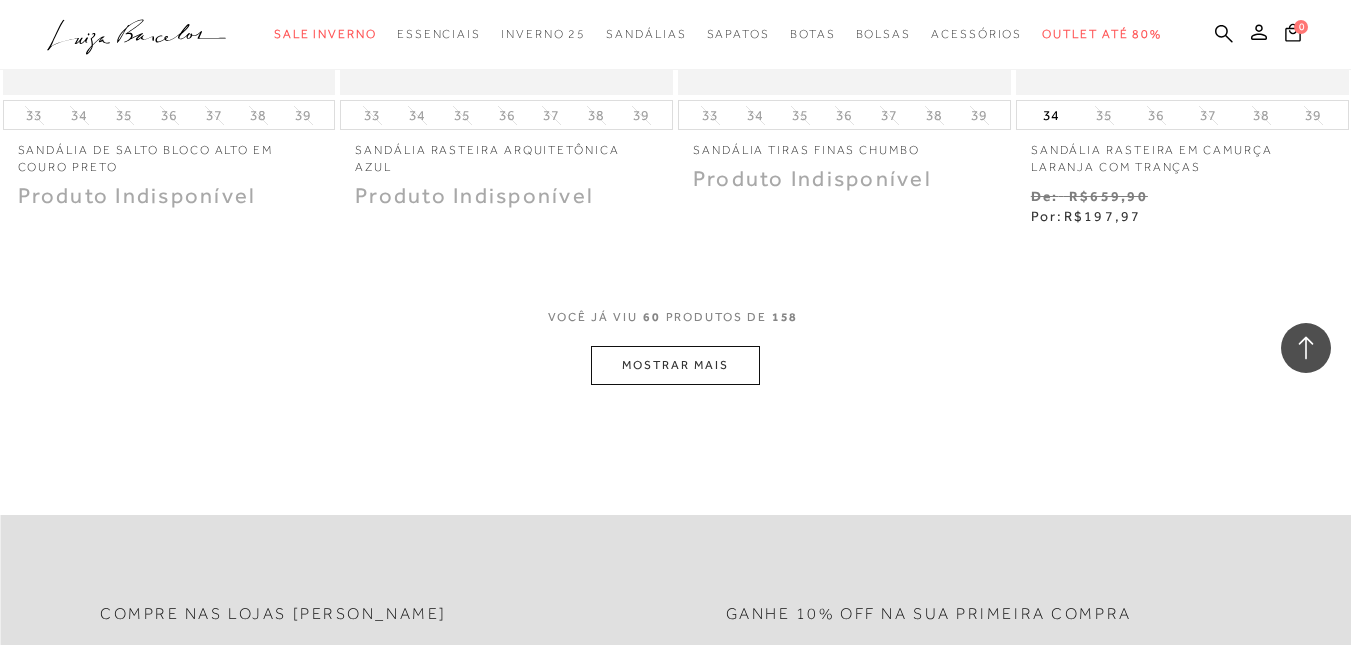 click on "MOSTRAR MAIS" at bounding box center (675, 365) 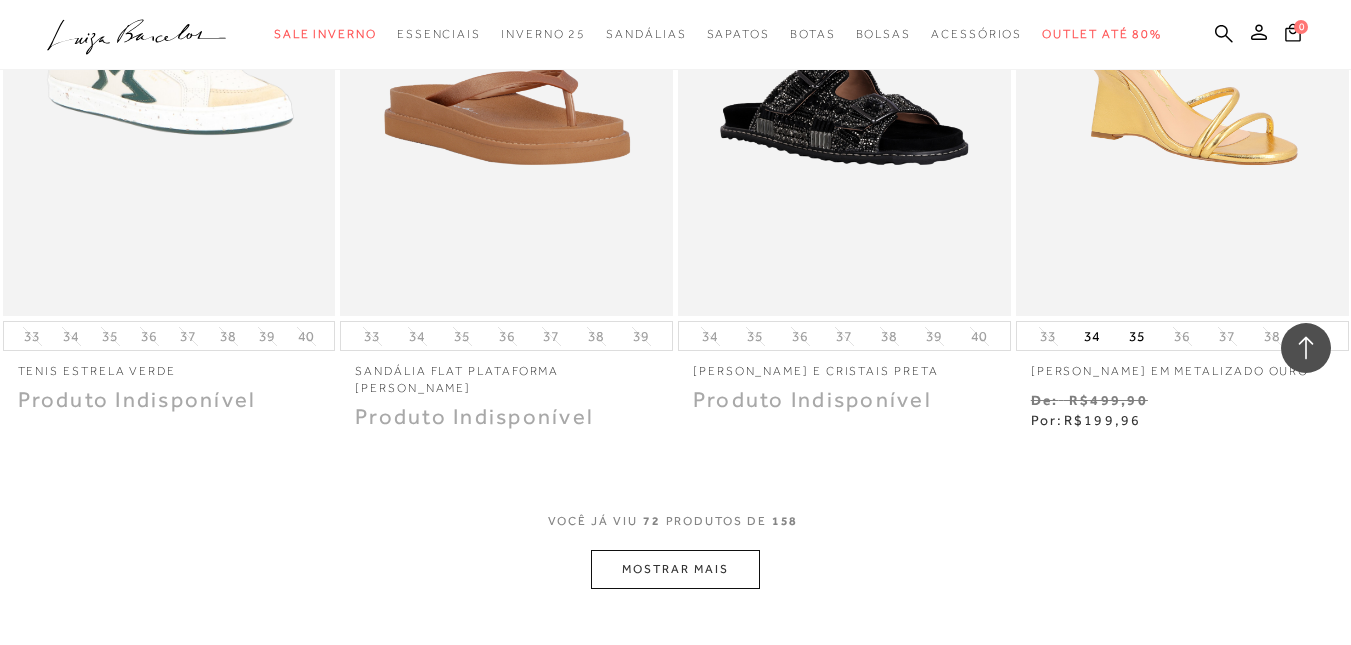 scroll, scrollTop: 11500, scrollLeft: 0, axis: vertical 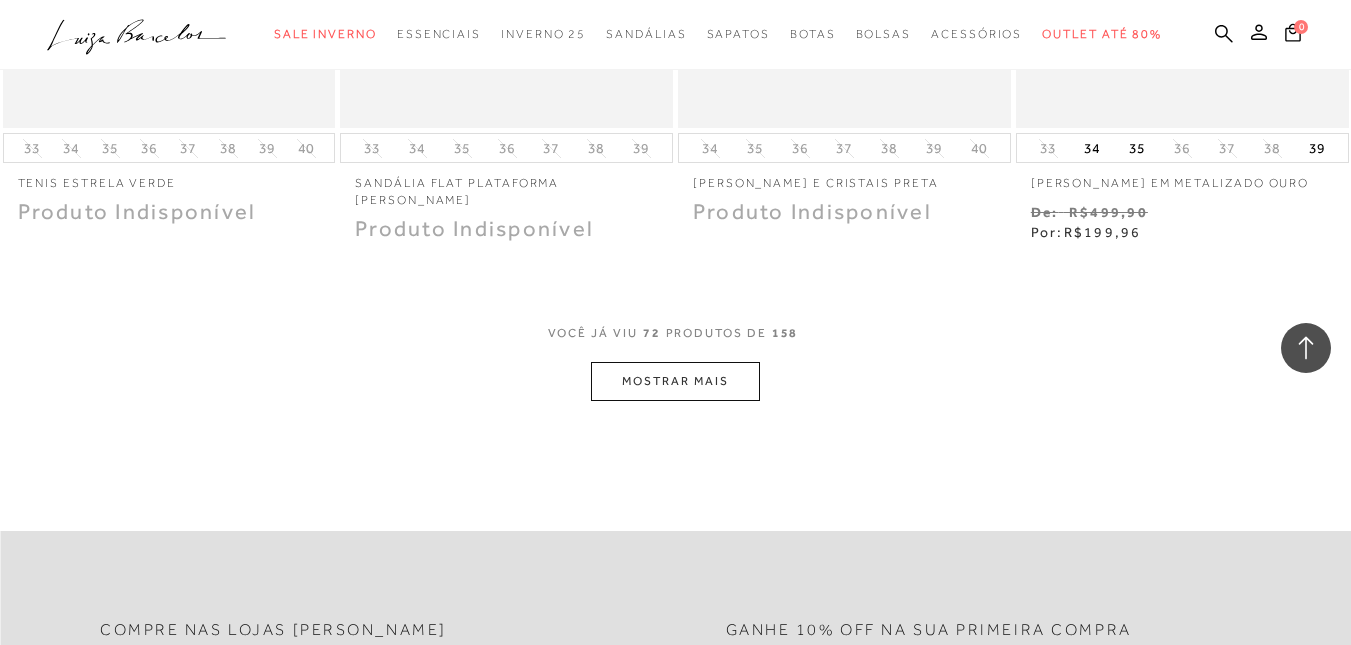 click on "MOSTRAR MAIS" at bounding box center [675, 381] 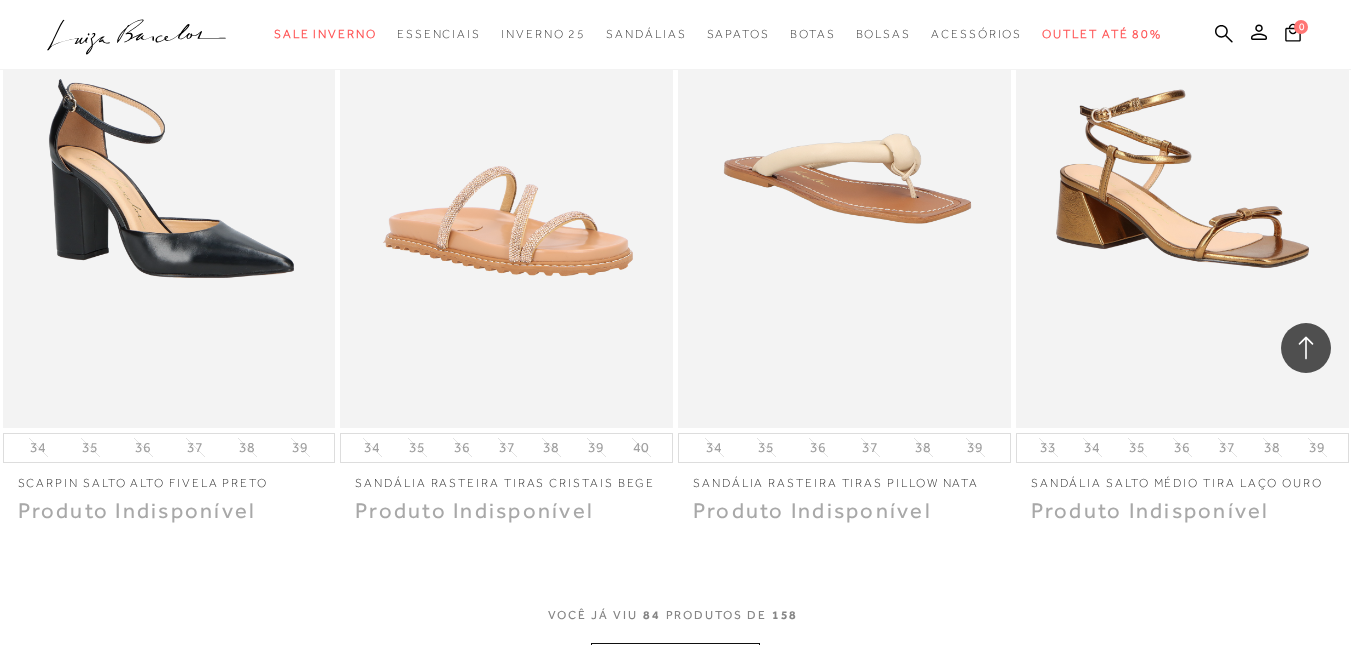 scroll, scrollTop: 13500, scrollLeft: 0, axis: vertical 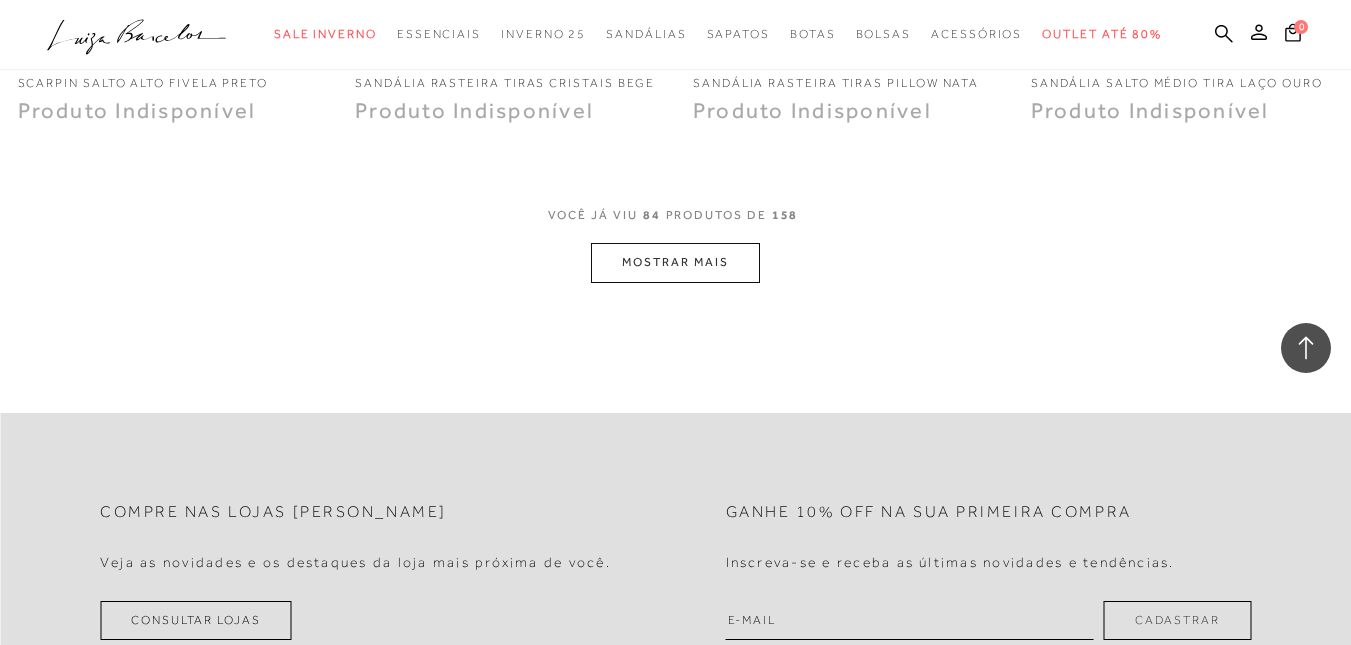 click on "MOSTRAR MAIS" at bounding box center (675, 262) 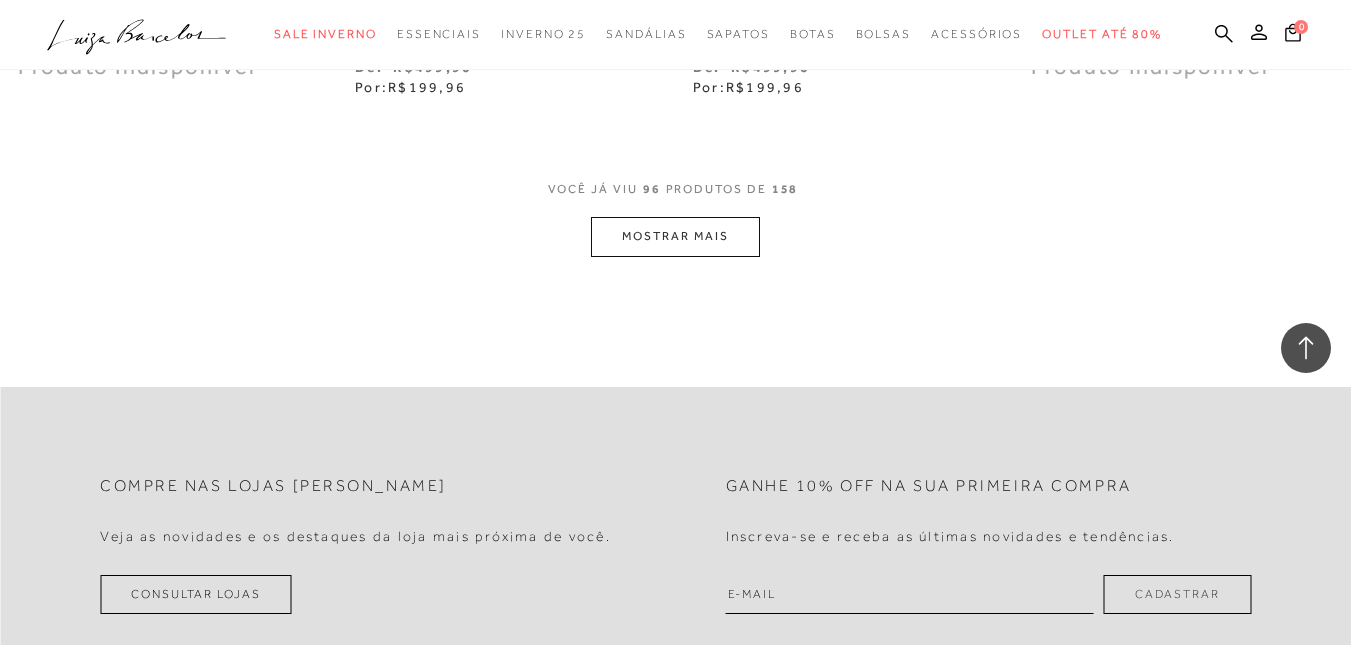 scroll, scrollTop: 15500, scrollLeft: 0, axis: vertical 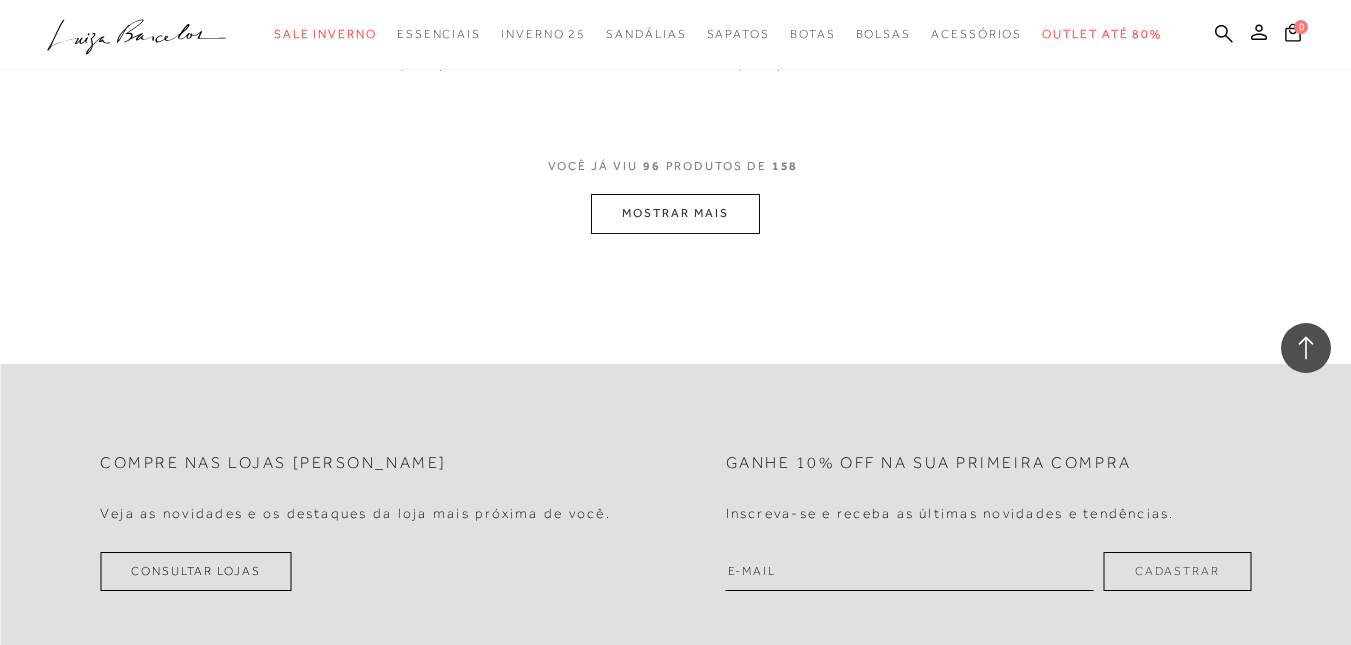 click on "MOSTRAR MAIS" at bounding box center [675, 213] 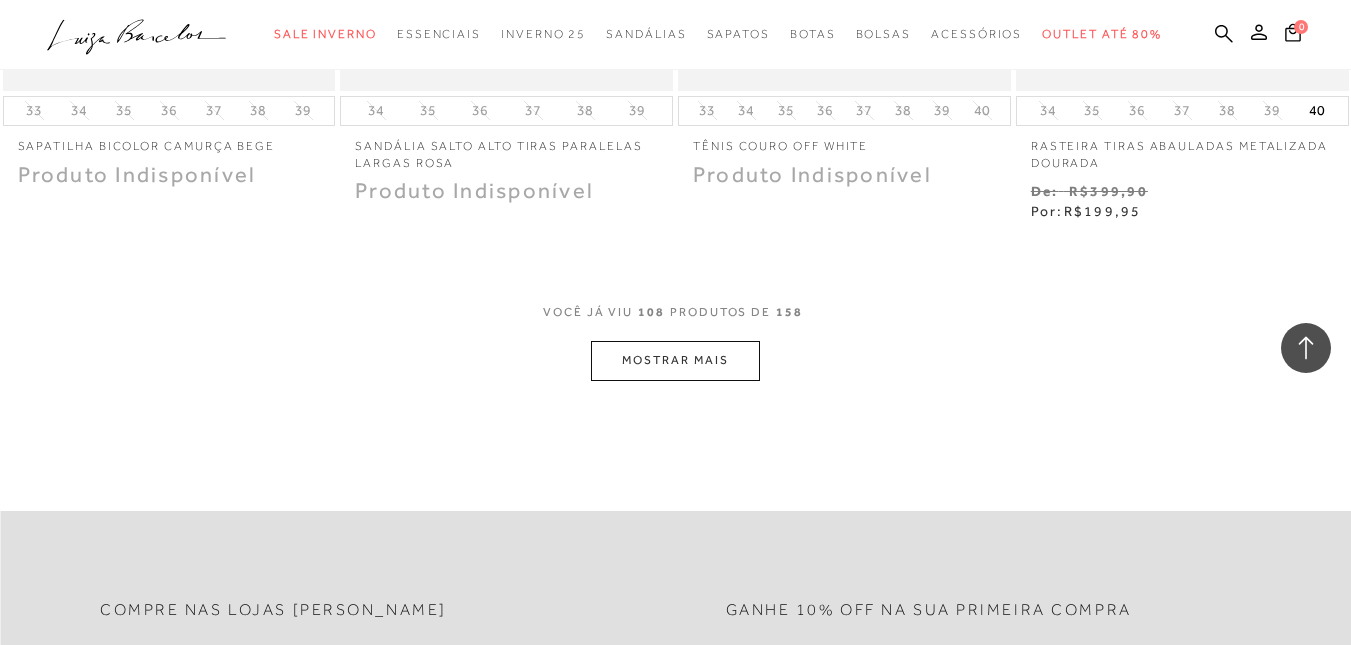 scroll, scrollTop: 17300, scrollLeft: 0, axis: vertical 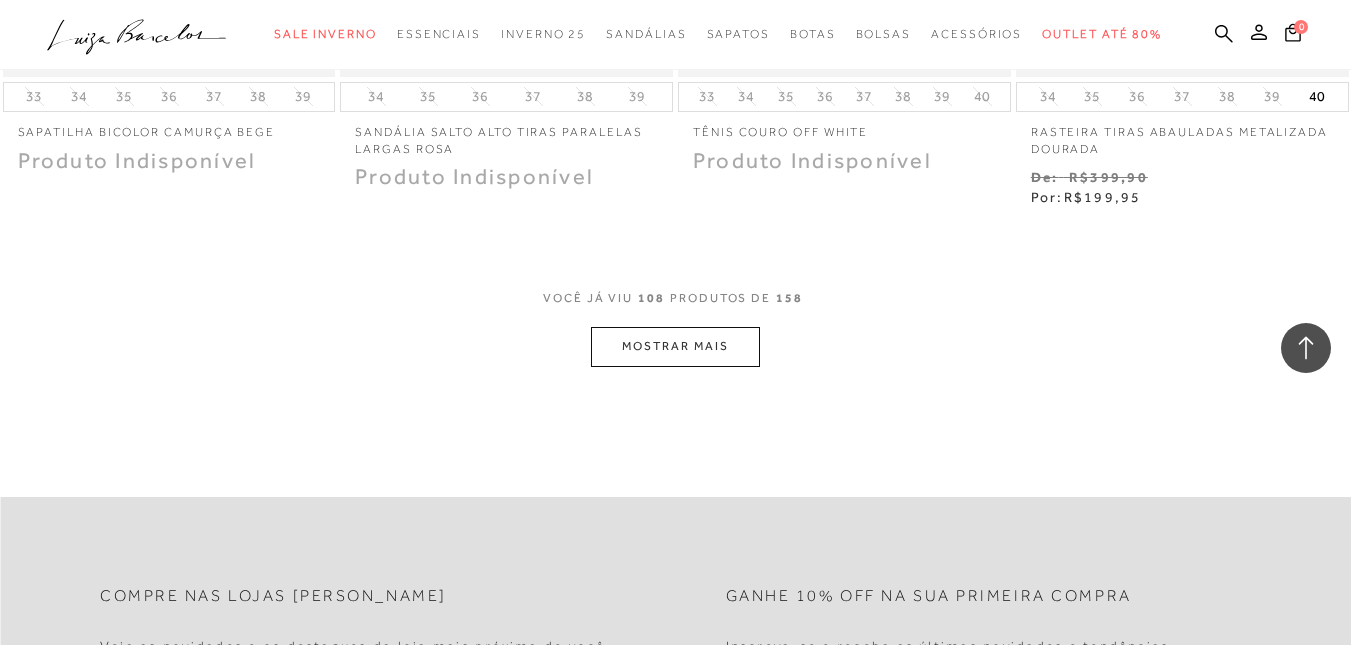 click on "MOSTRAR MAIS" at bounding box center [675, 346] 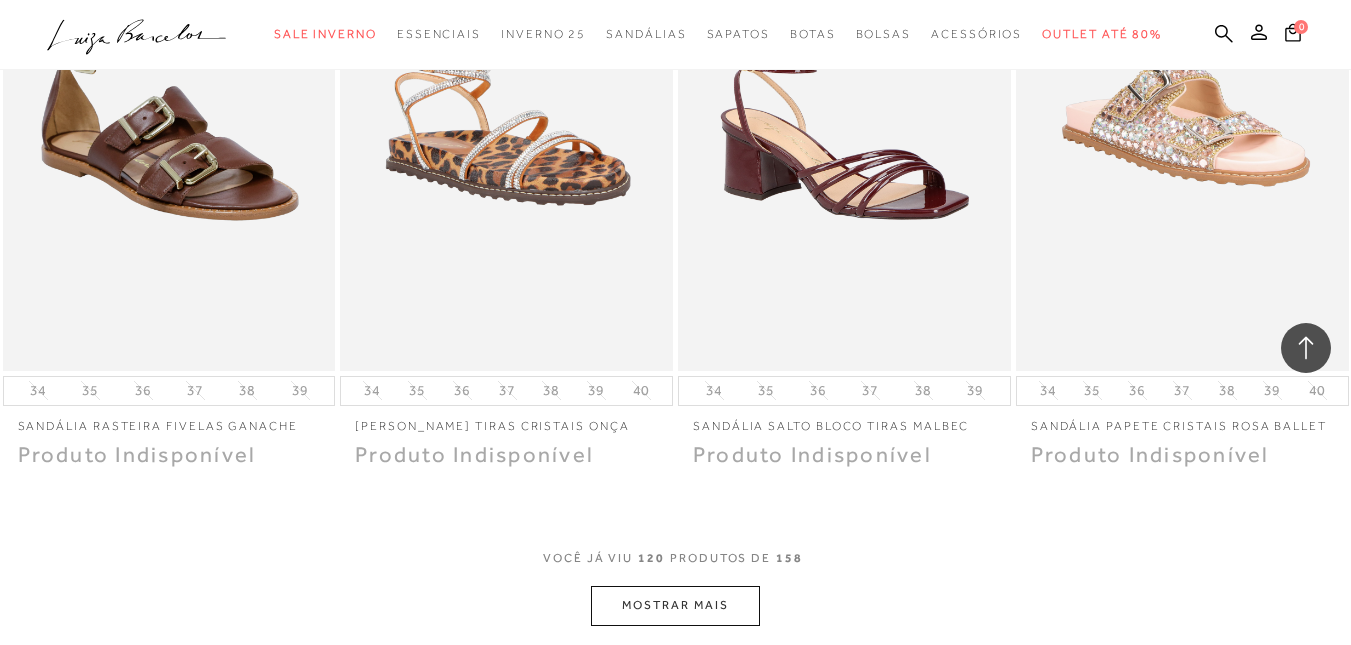 scroll, scrollTop: 19000, scrollLeft: 0, axis: vertical 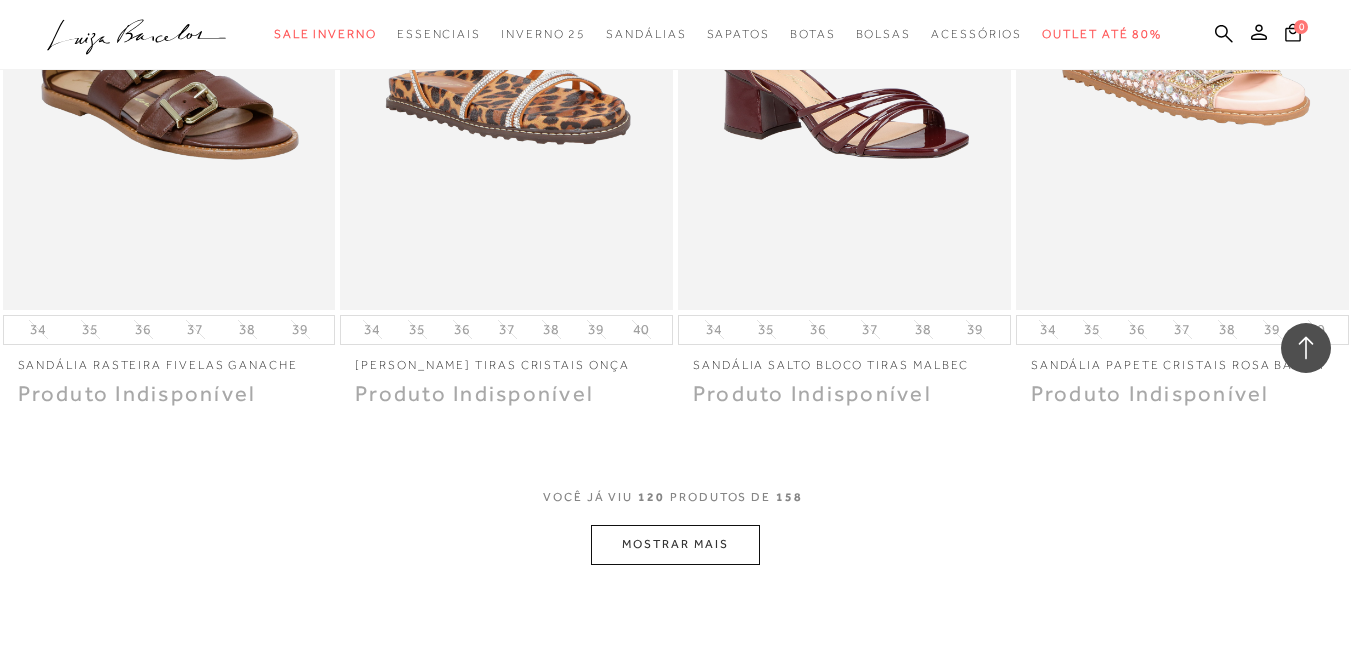 click on "MOSTRAR MAIS" at bounding box center (675, 544) 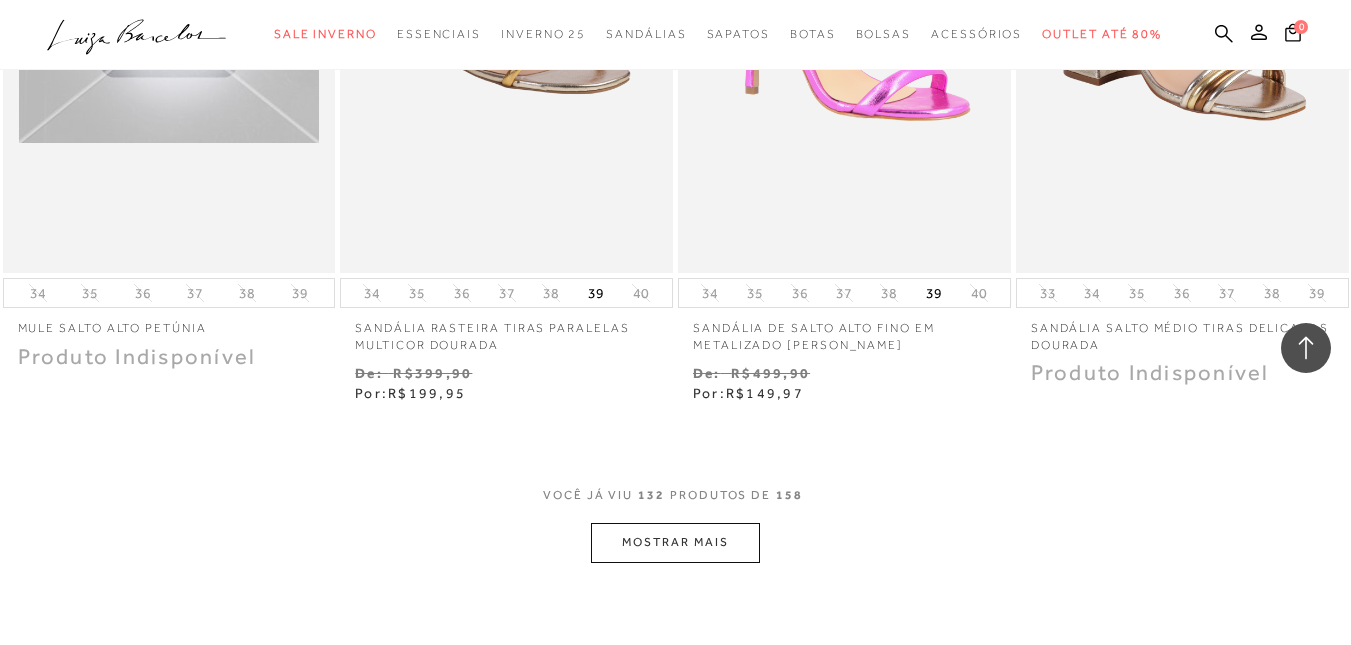 scroll, scrollTop: 21100, scrollLeft: 0, axis: vertical 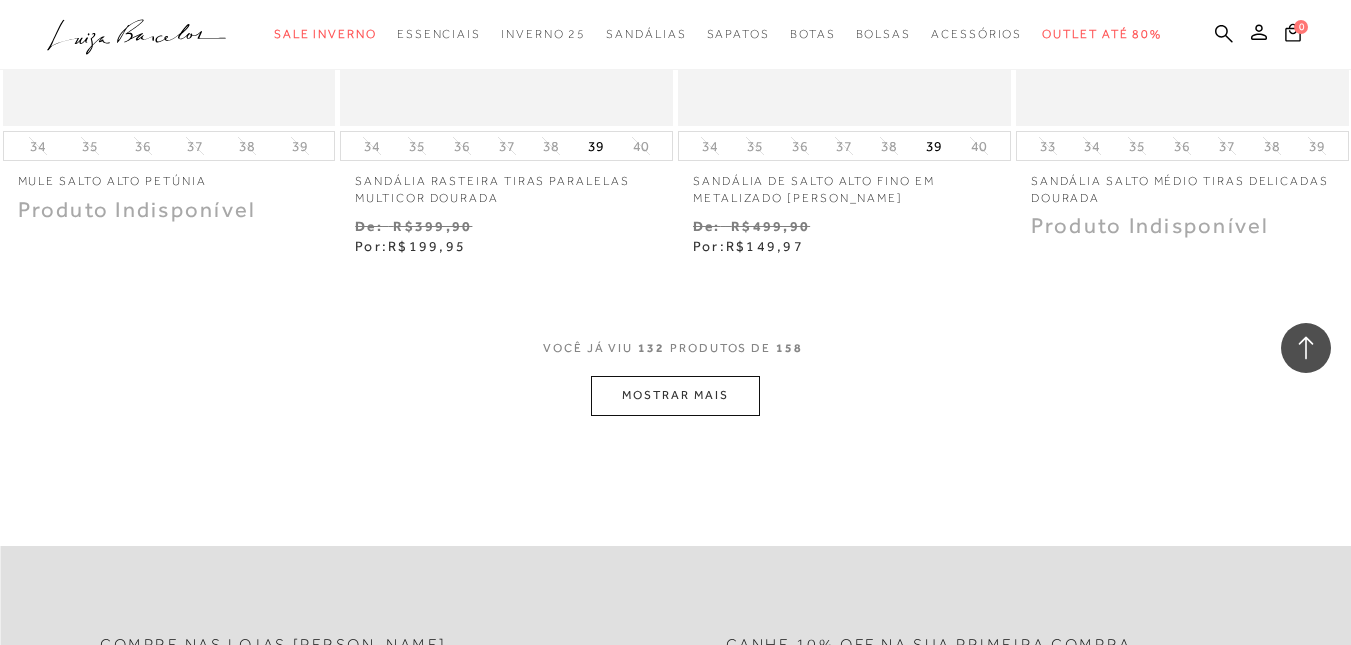 click on "MOSTRAR MAIS" at bounding box center [675, 395] 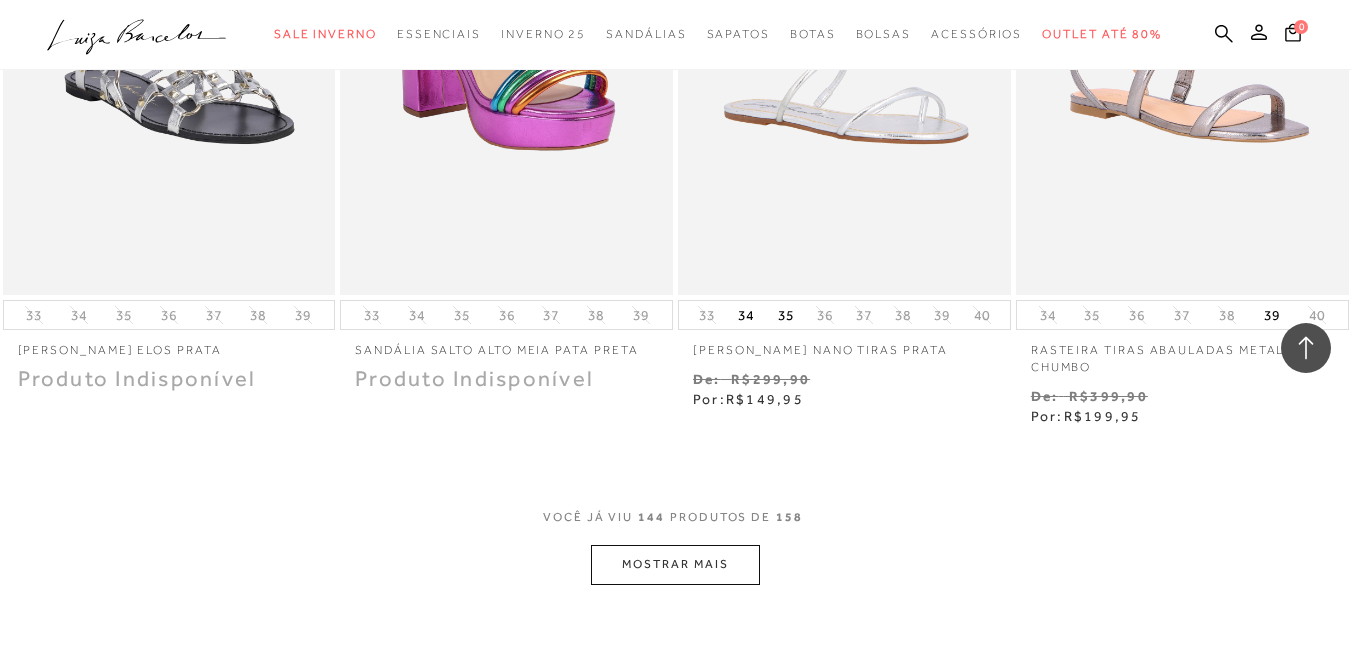 scroll, scrollTop: 23000, scrollLeft: 0, axis: vertical 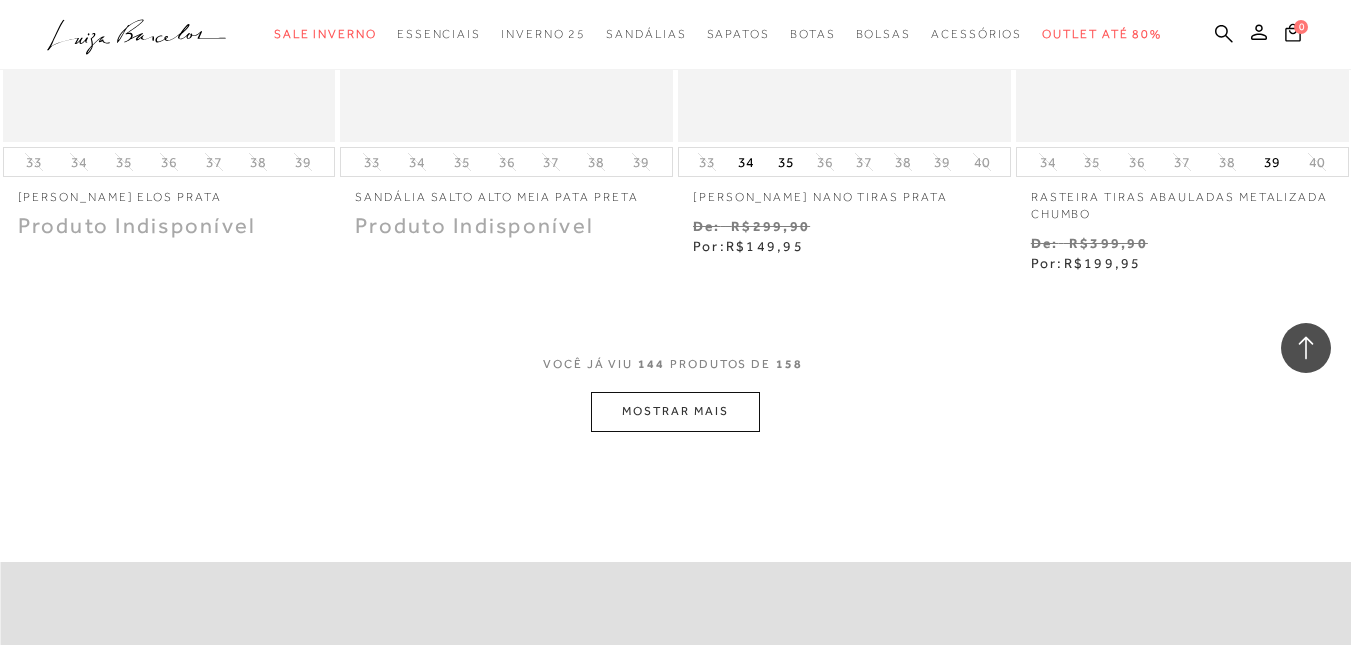 click on "MOSTRAR MAIS" at bounding box center (675, 411) 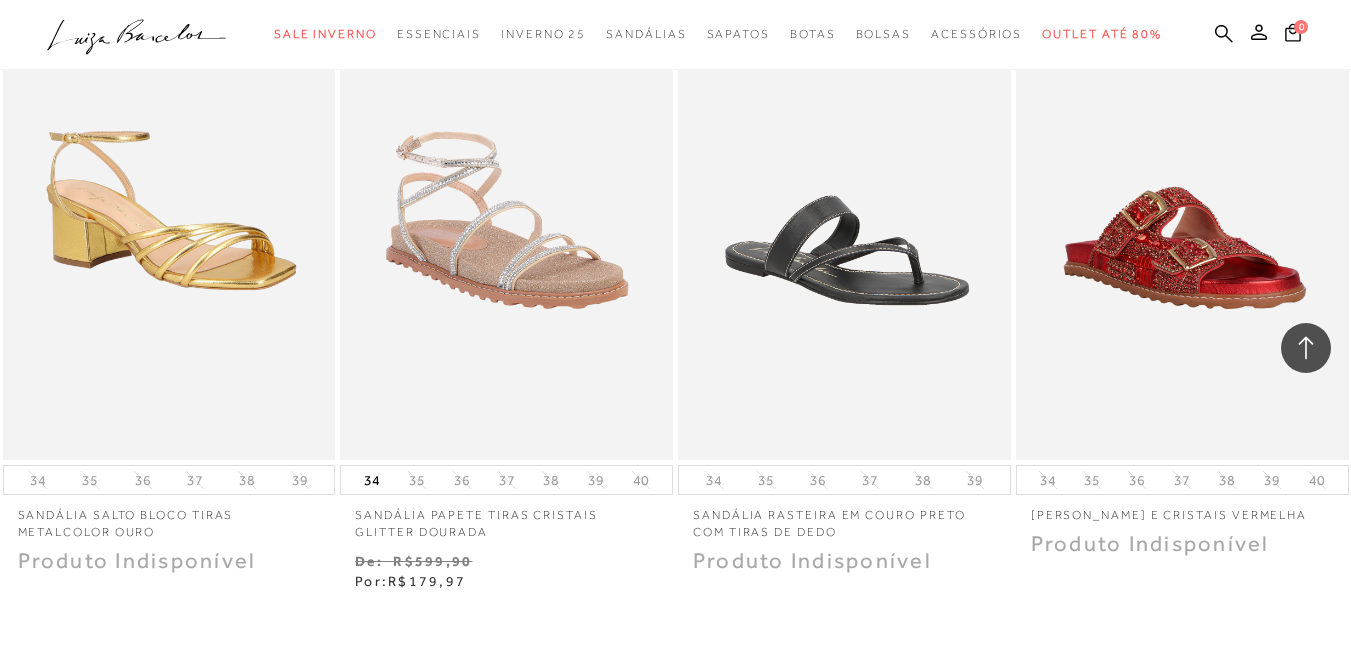 scroll, scrollTop: 24600, scrollLeft: 0, axis: vertical 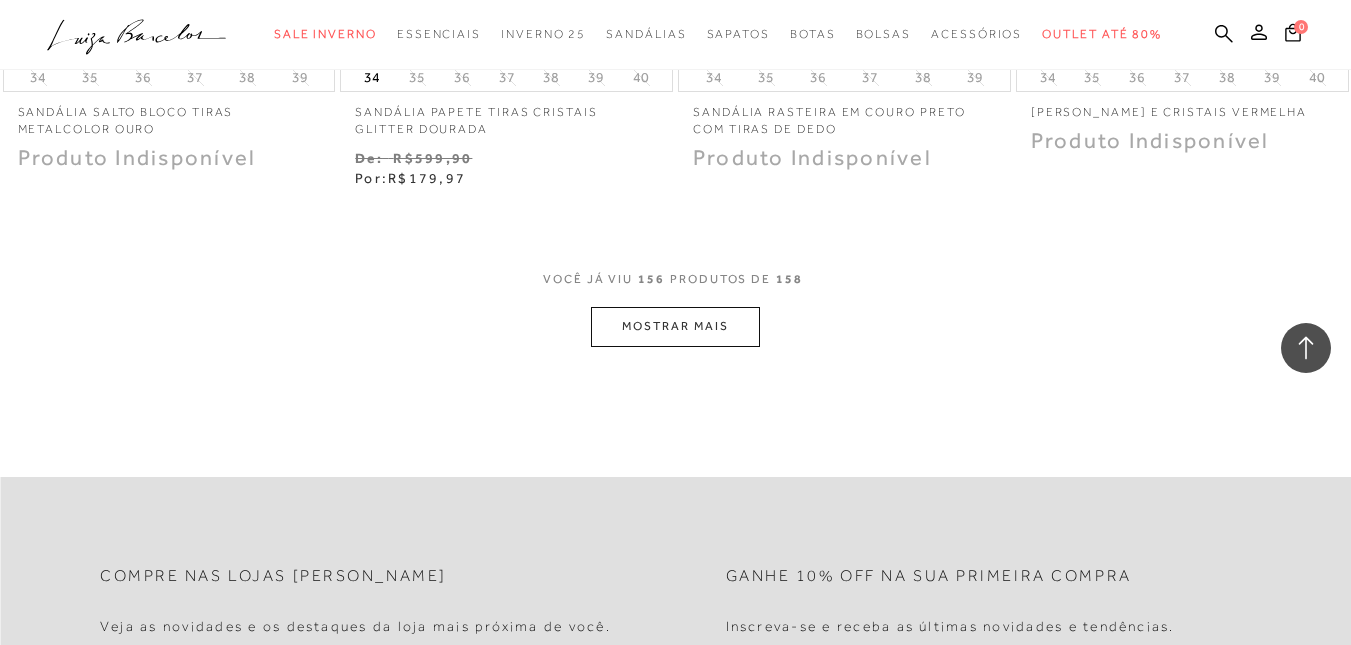 click on "MOSTRAR MAIS" at bounding box center (675, 326) 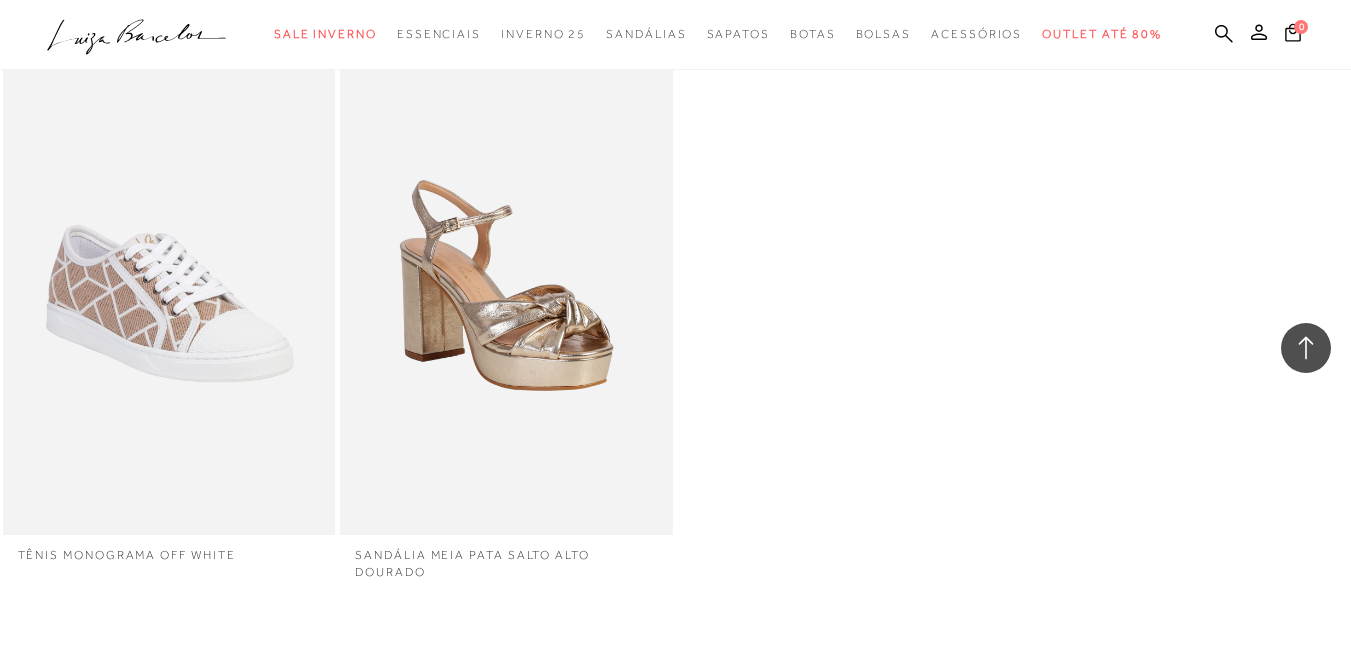 scroll, scrollTop: 25200, scrollLeft: 0, axis: vertical 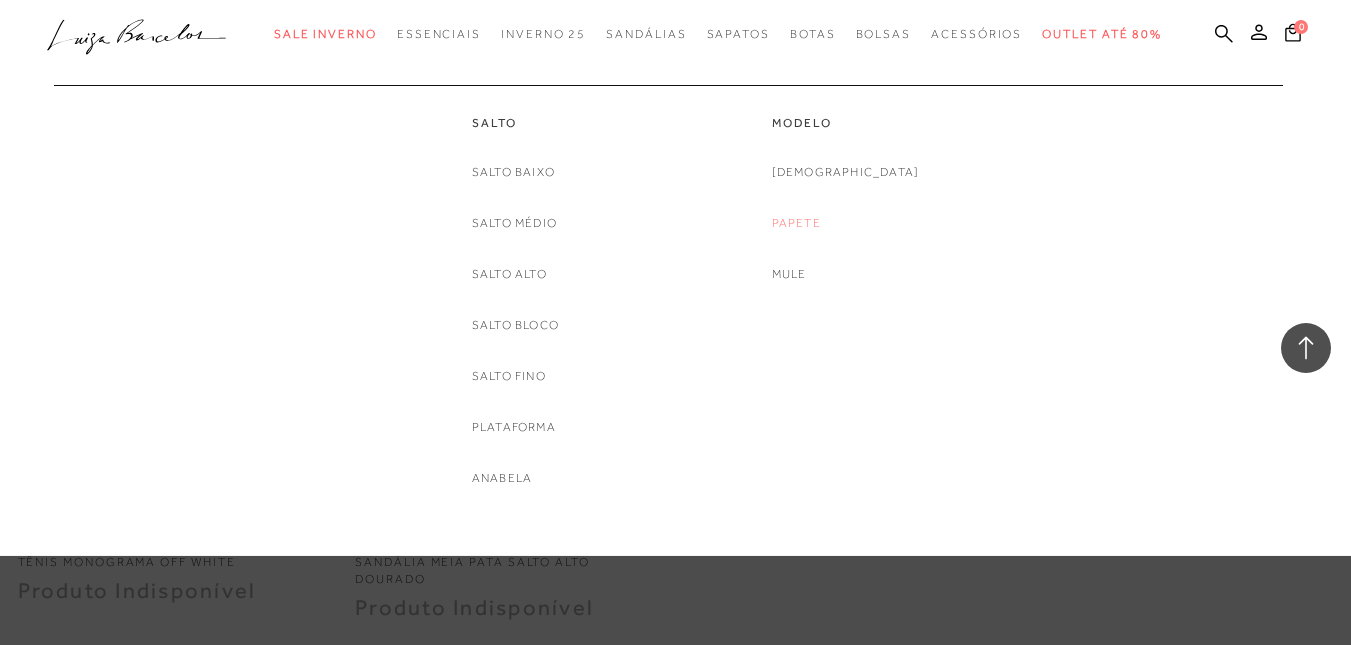 click on "Papete" at bounding box center [796, 223] 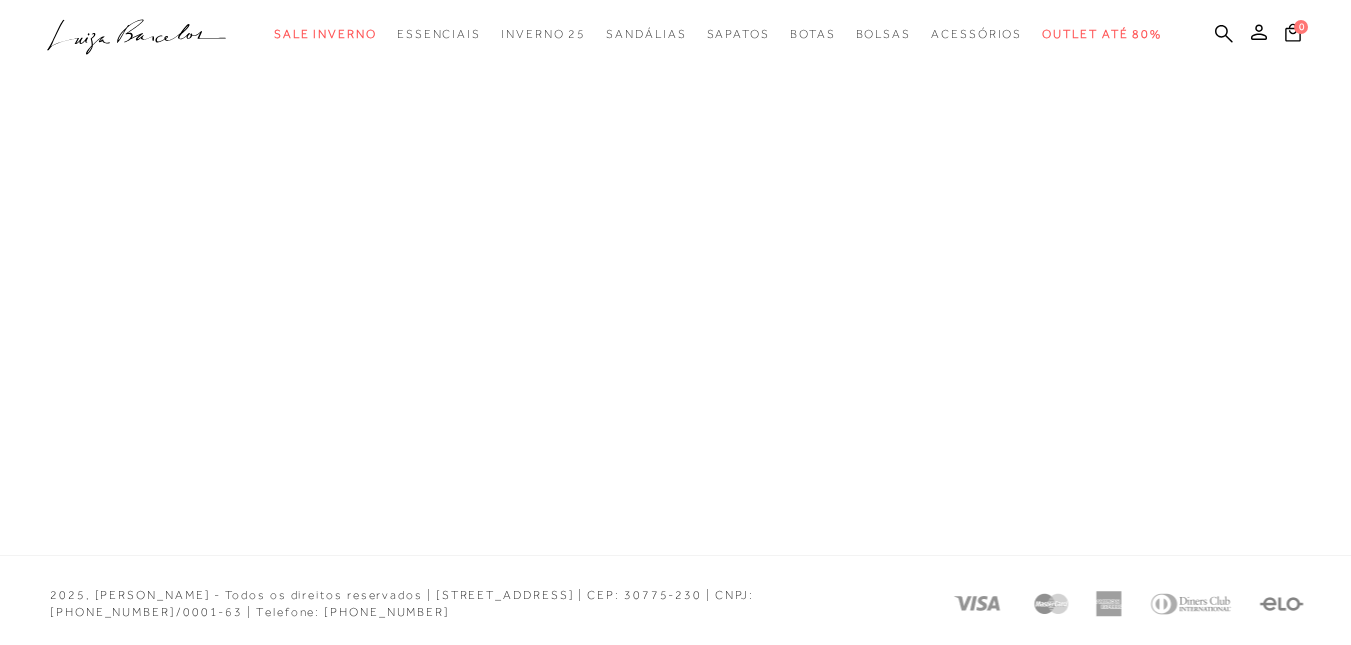 scroll, scrollTop: 926, scrollLeft: 0, axis: vertical 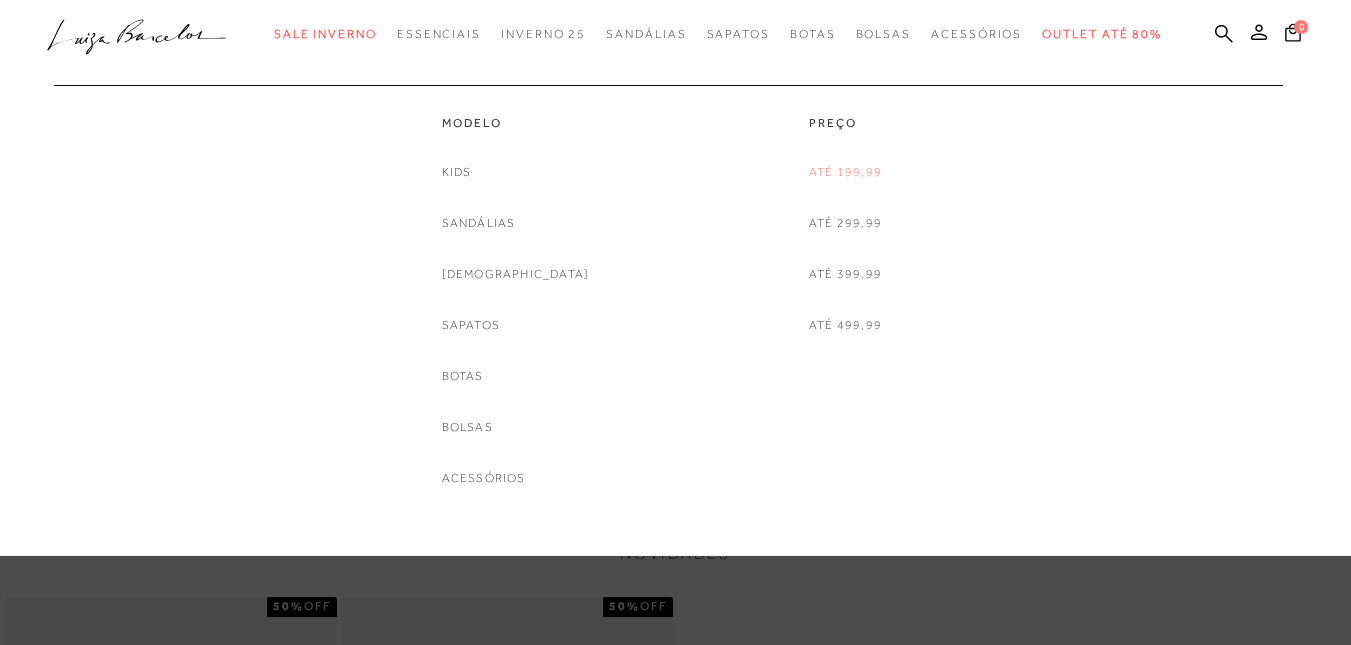 click on "Até 199,99" at bounding box center [845, 172] 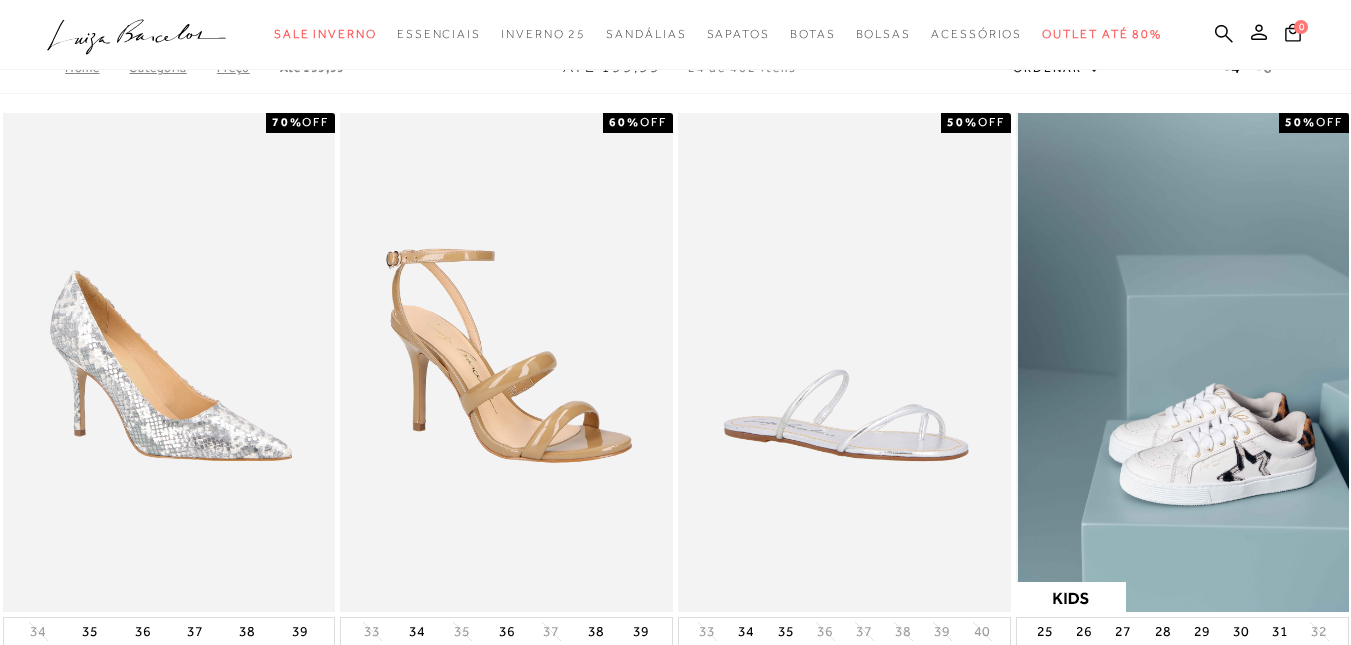 scroll, scrollTop: 200, scrollLeft: 0, axis: vertical 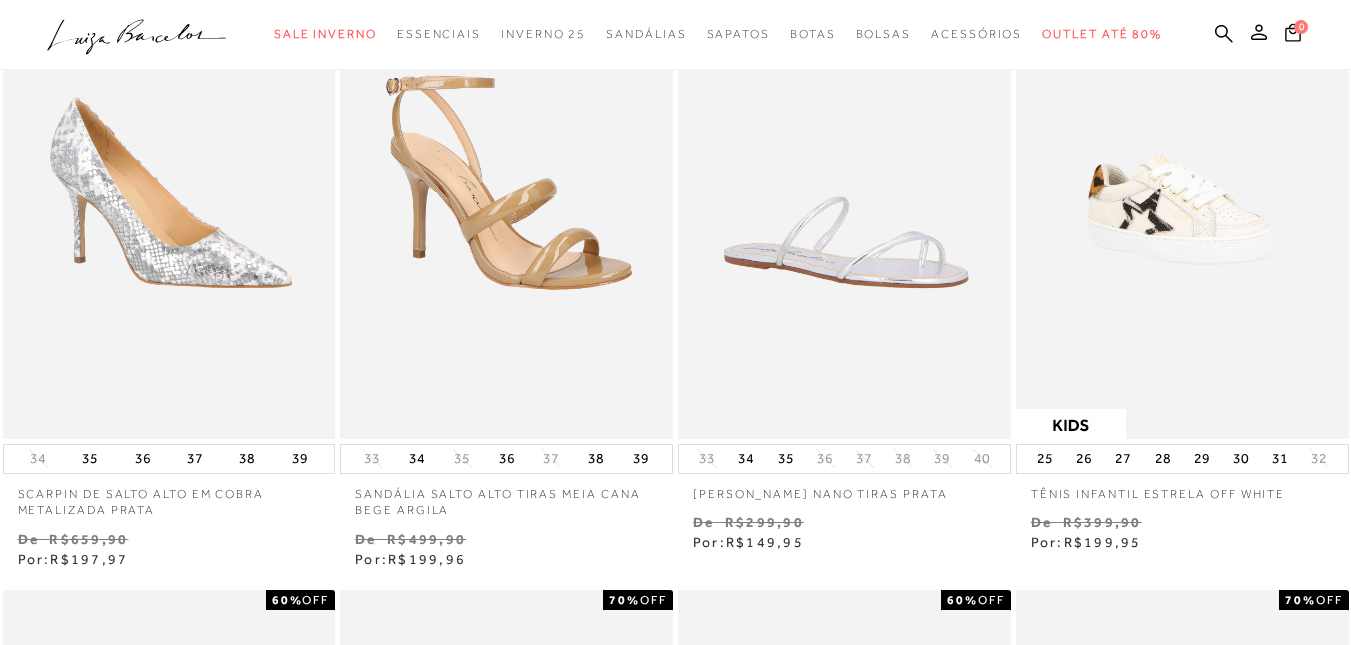click 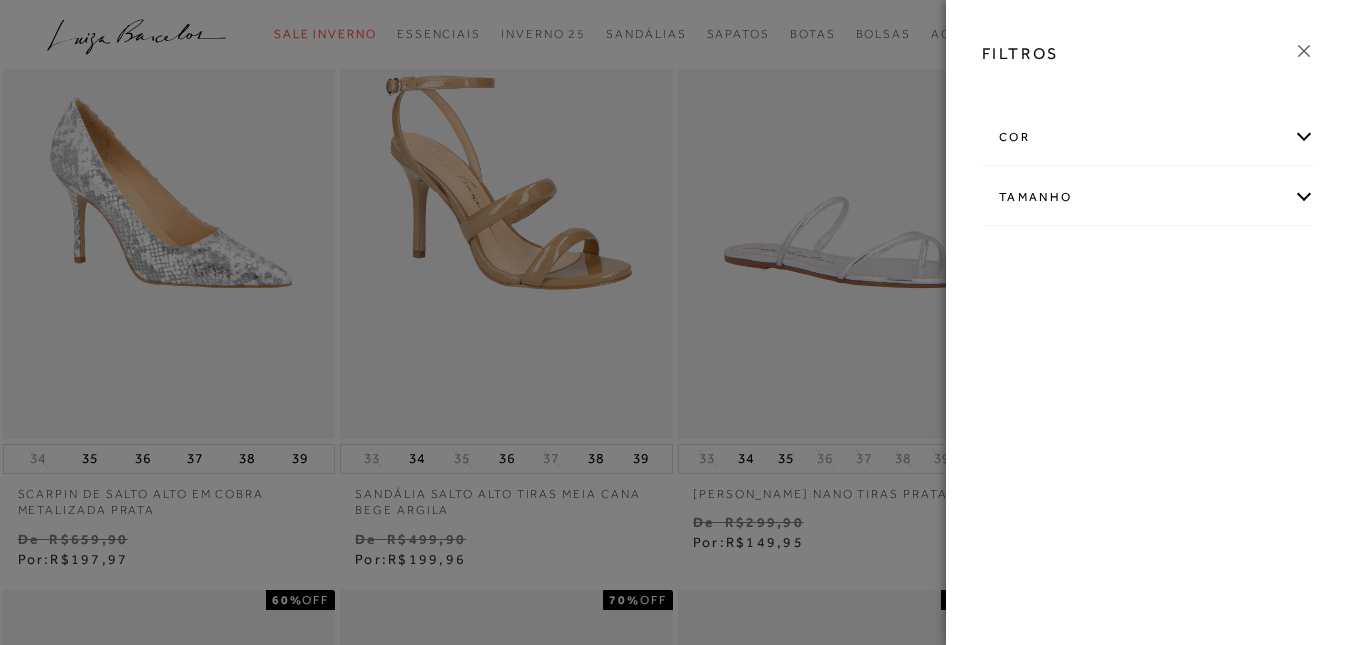 scroll, scrollTop: 0, scrollLeft: 0, axis: both 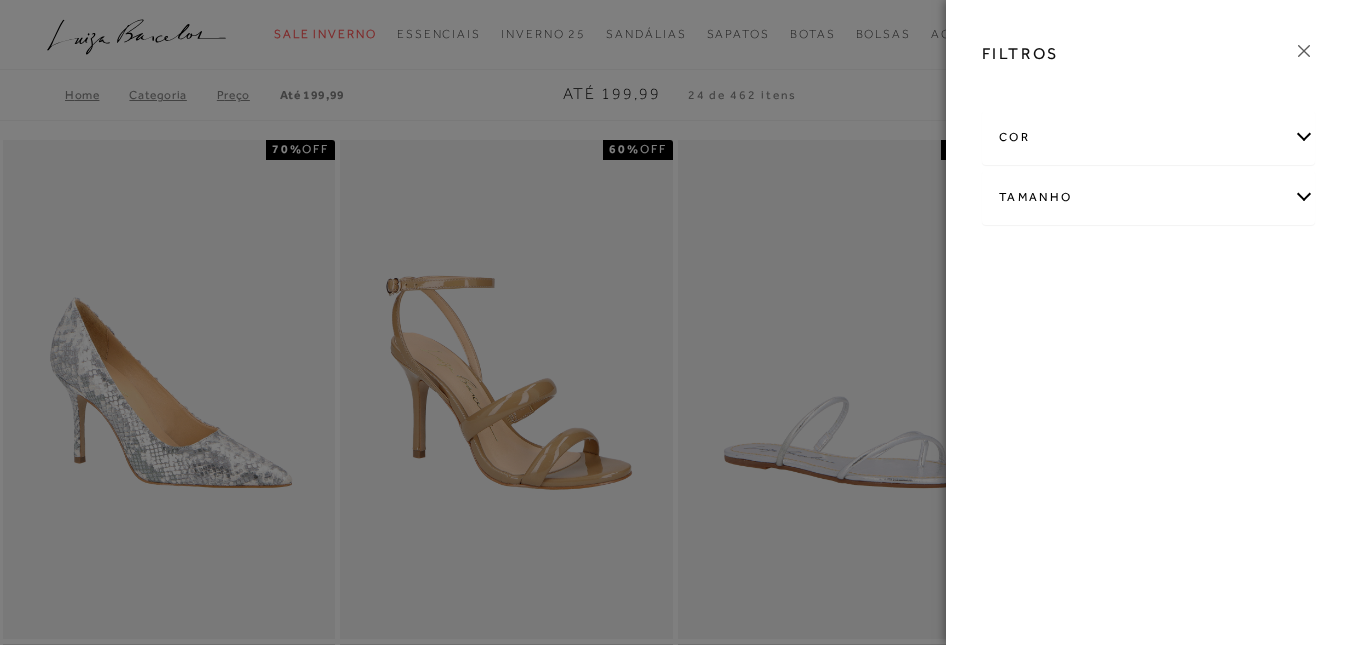 click on "Tamanho" at bounding box center [1148, 197] 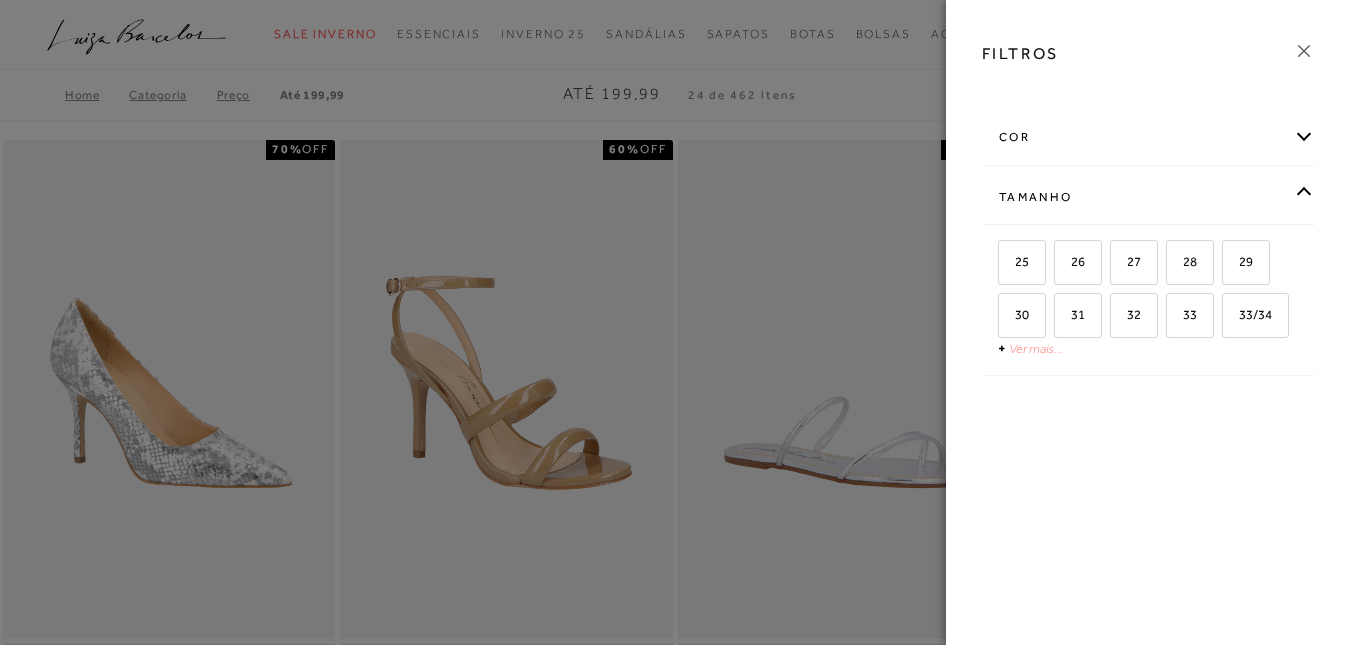 click on "Ver mais..." at bounding box center (1036, 348) 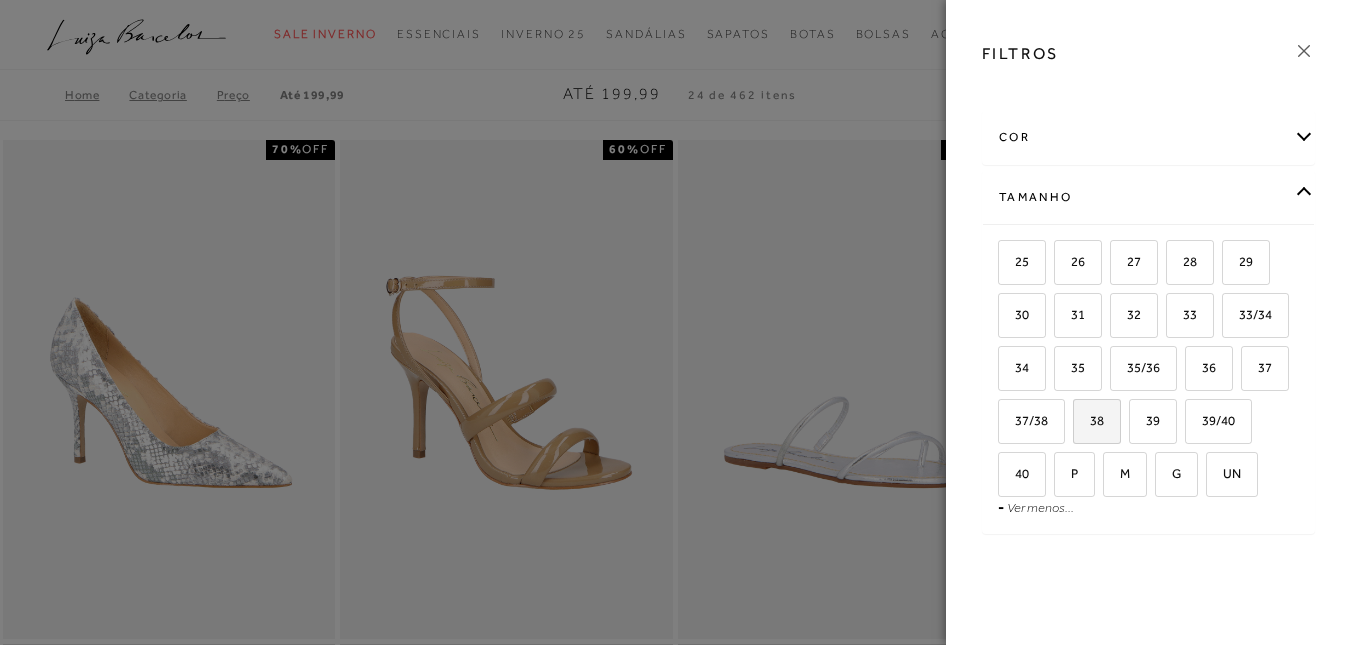 click on "38" at bounding box center (1089, 420) 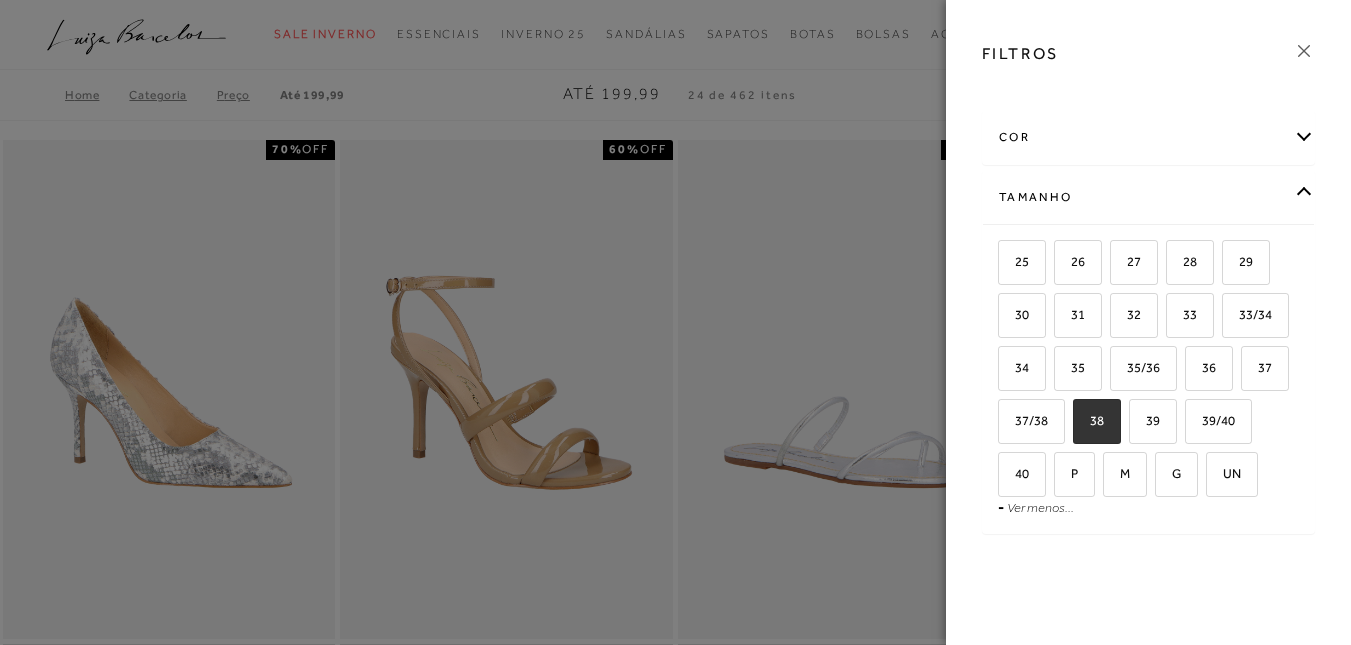 checkbox on "true" 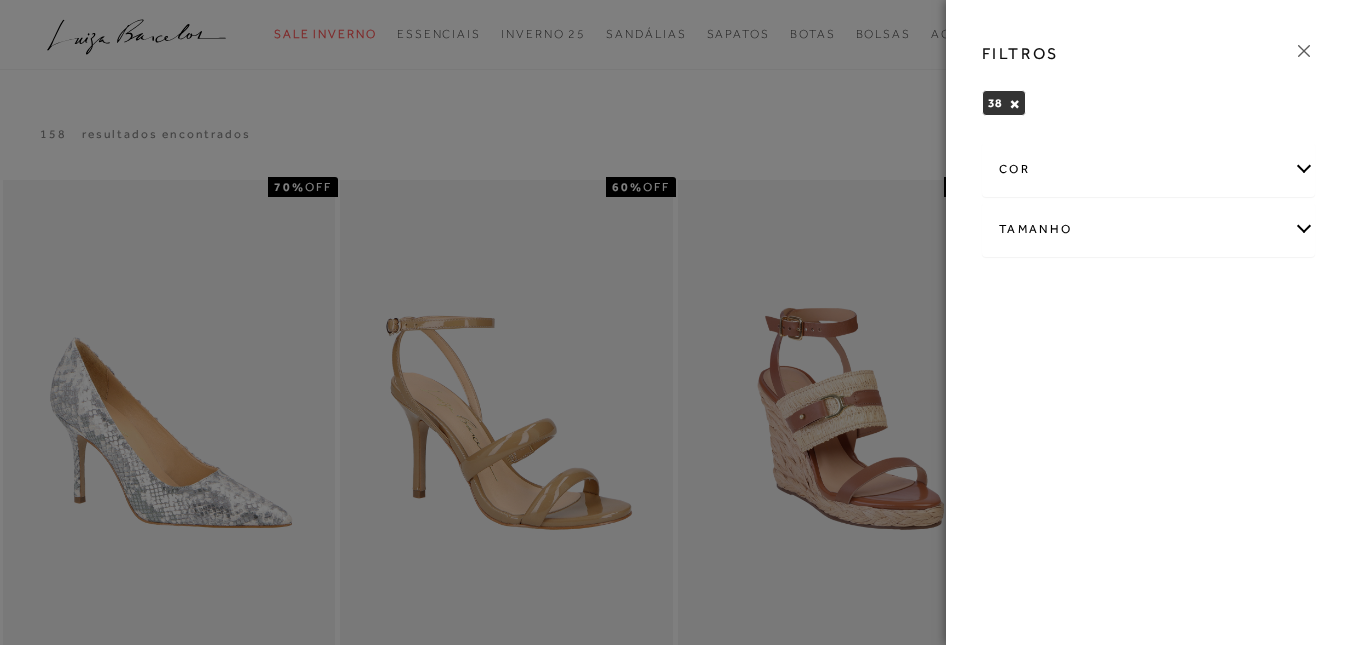 click at bounding box center (675, 322) 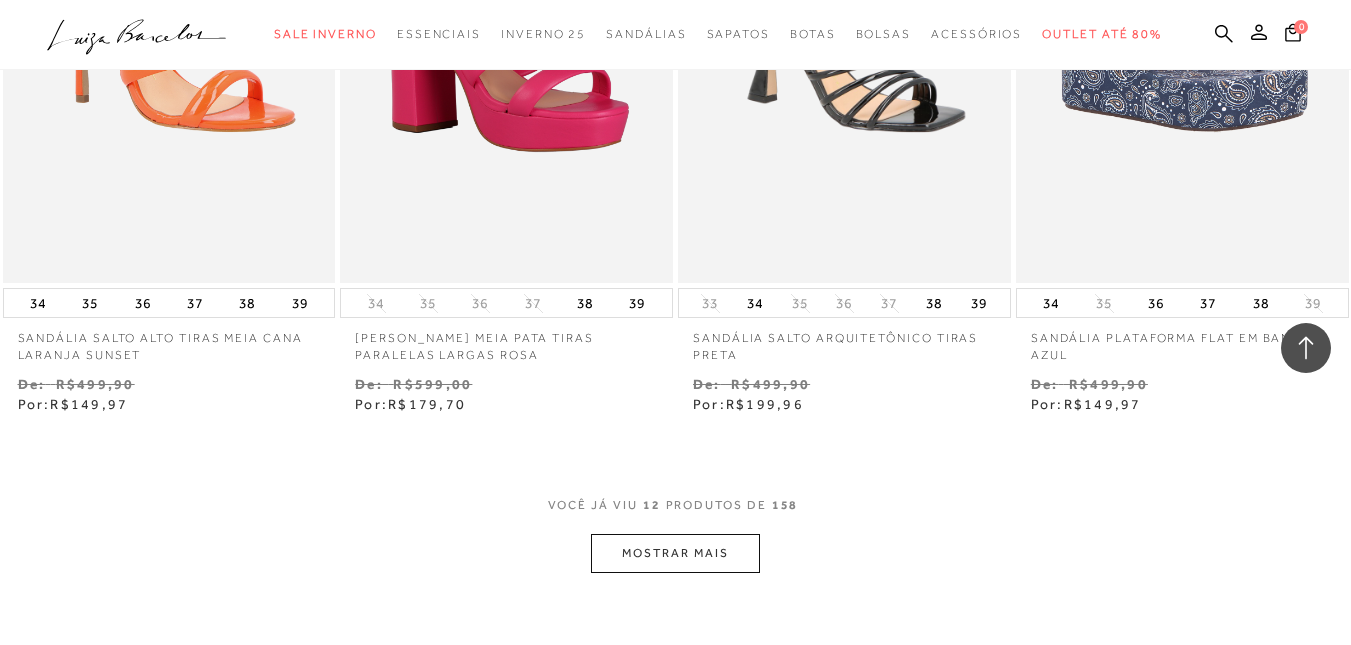 scroll, scrollTop: 2000, scrollLeft: 0, axis: vertical 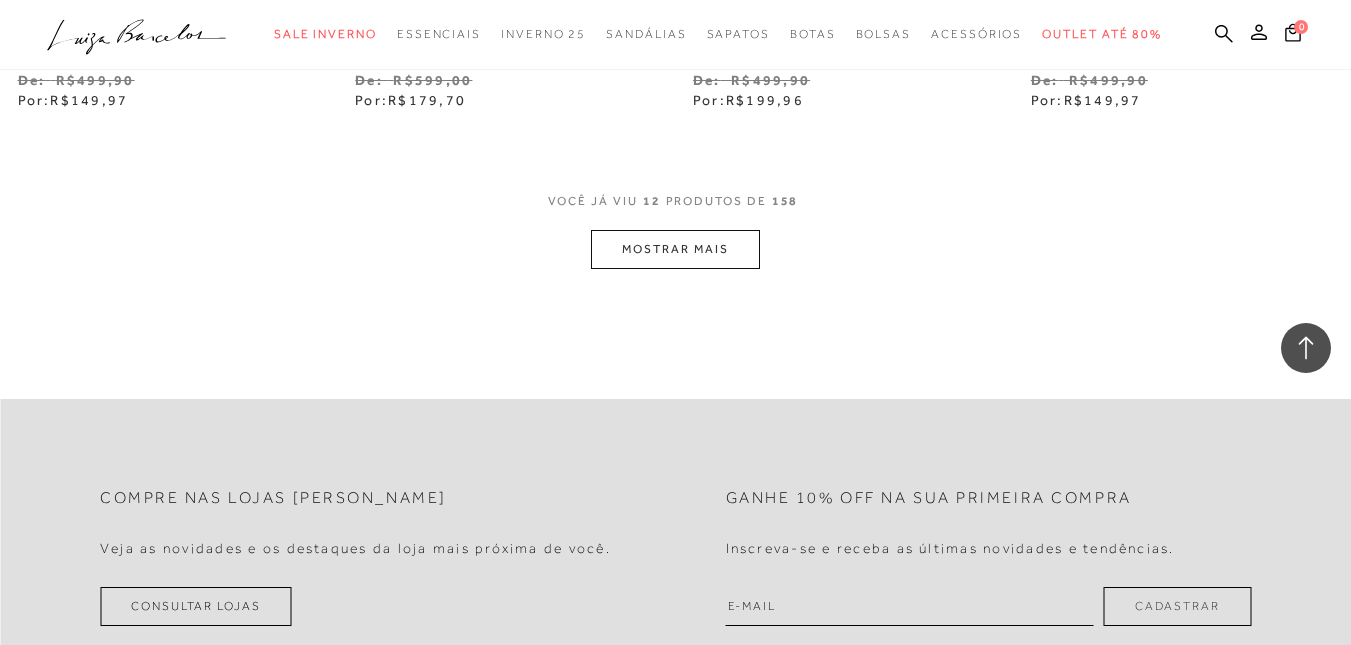 click on "MOSTRAR MAIS" at bounding box center [675, 249] 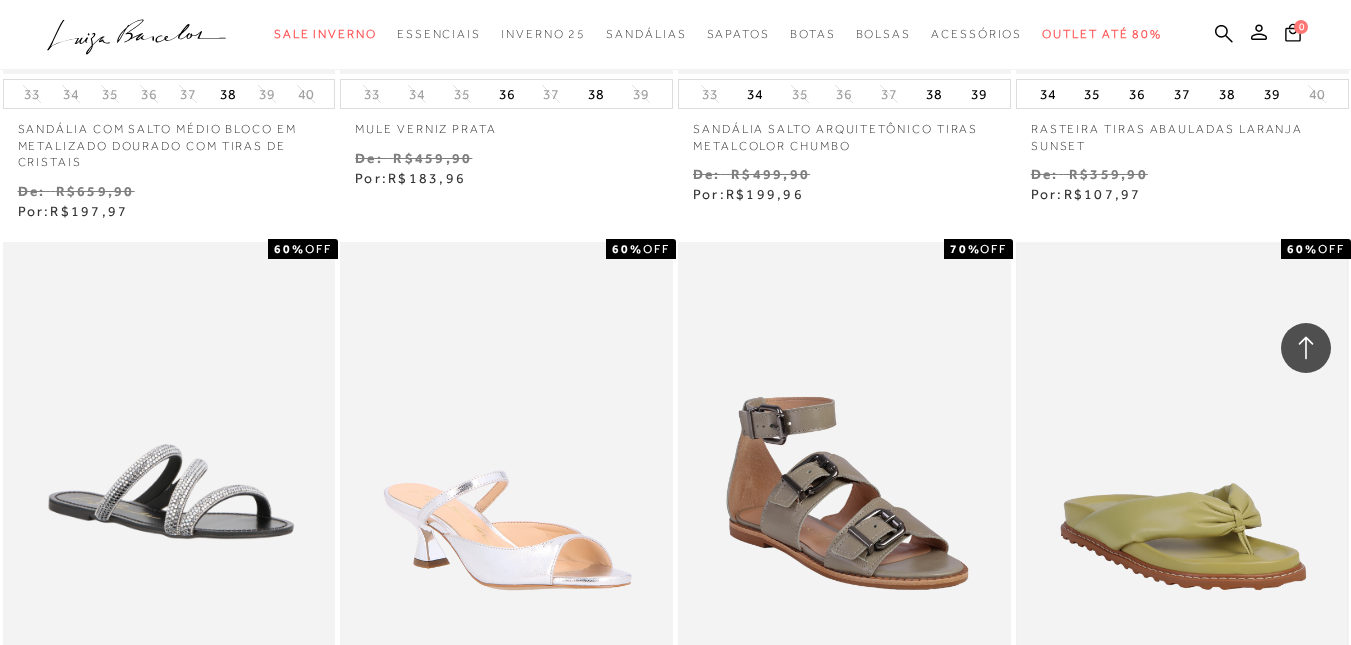 scroll, scrollTop: 3600, scrollLeft: 0, axis: vertical 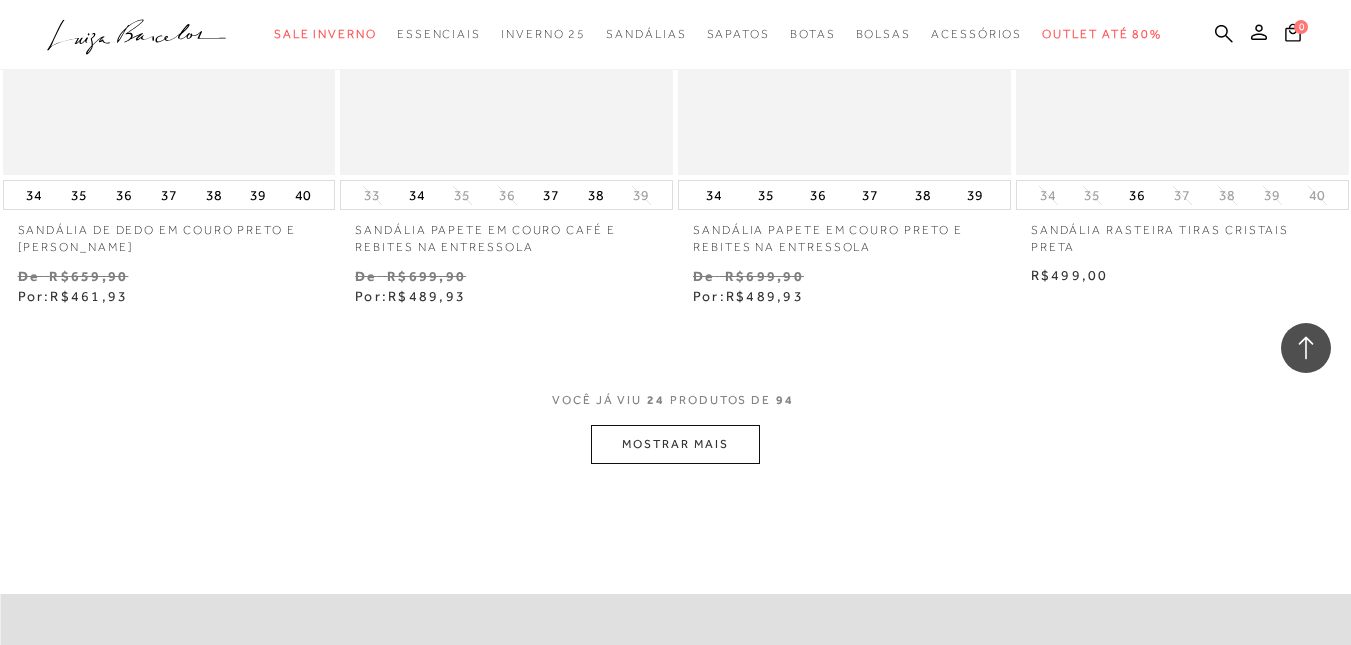 click on "MOSTRAR MAIS" at bounding box center [675, 444] 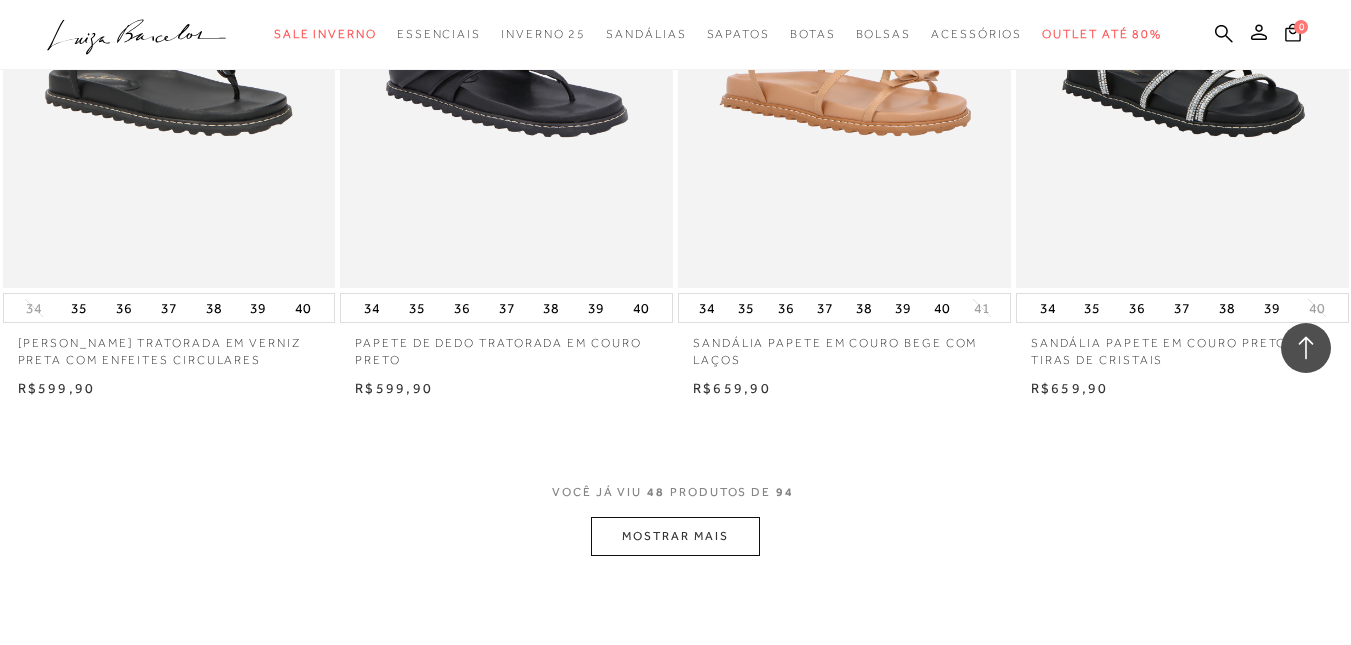 scroll, scrollTop: 11600, scrollLeft: 0, axis: vertical 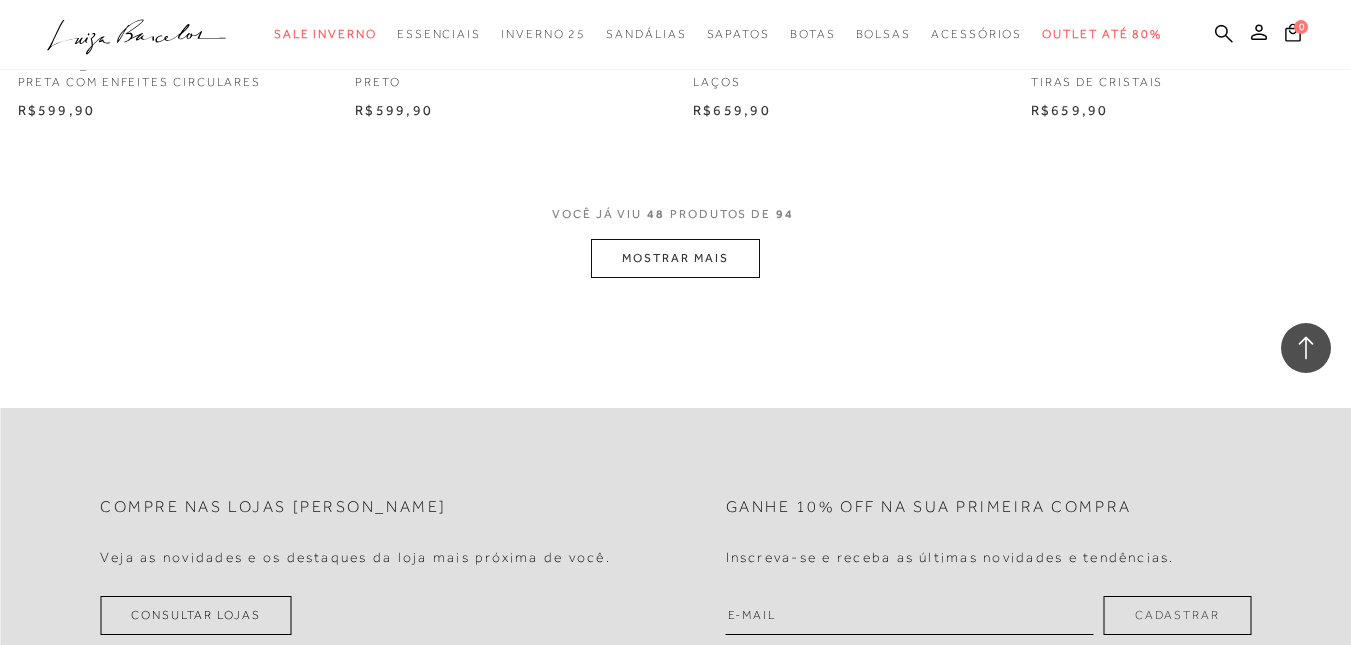 click on "MOSTRAR MAIS" at bounding box center [675, 258] 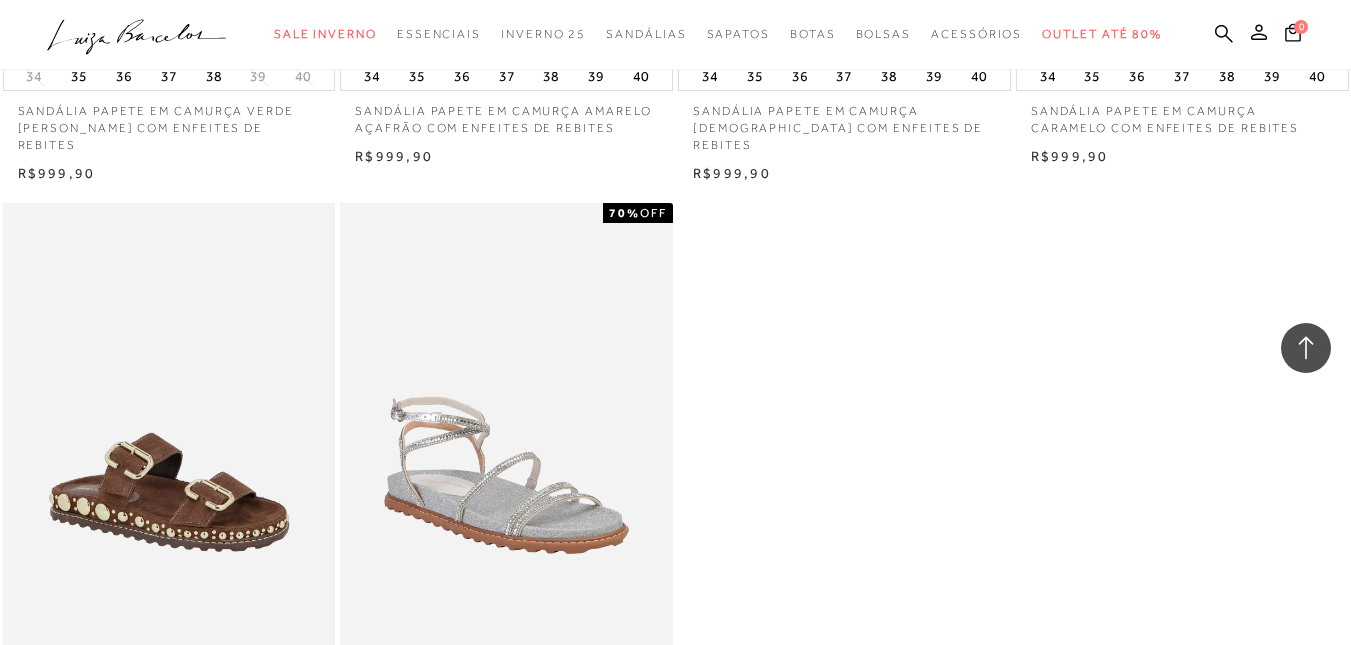 scroll, scrollTop: 15000, scrollLeft: 0, axis: vertical 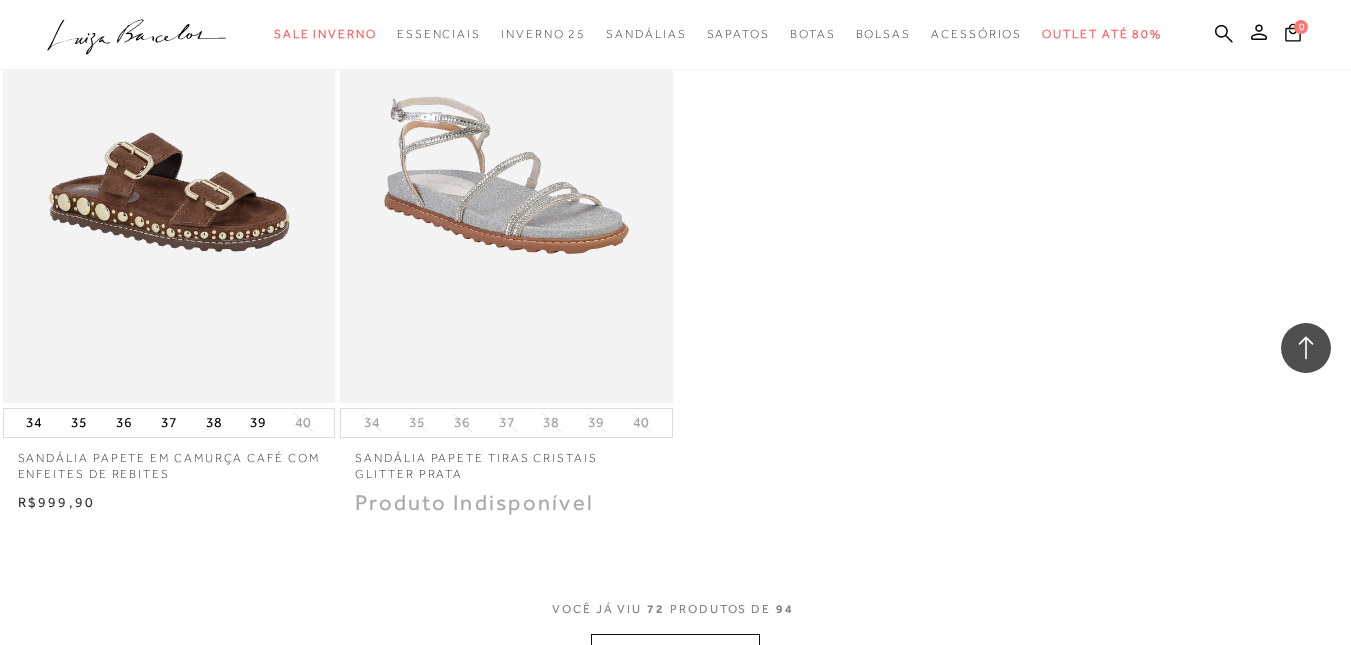 click on "MOSTRAR MAIS" at bounding box center (675, 653) 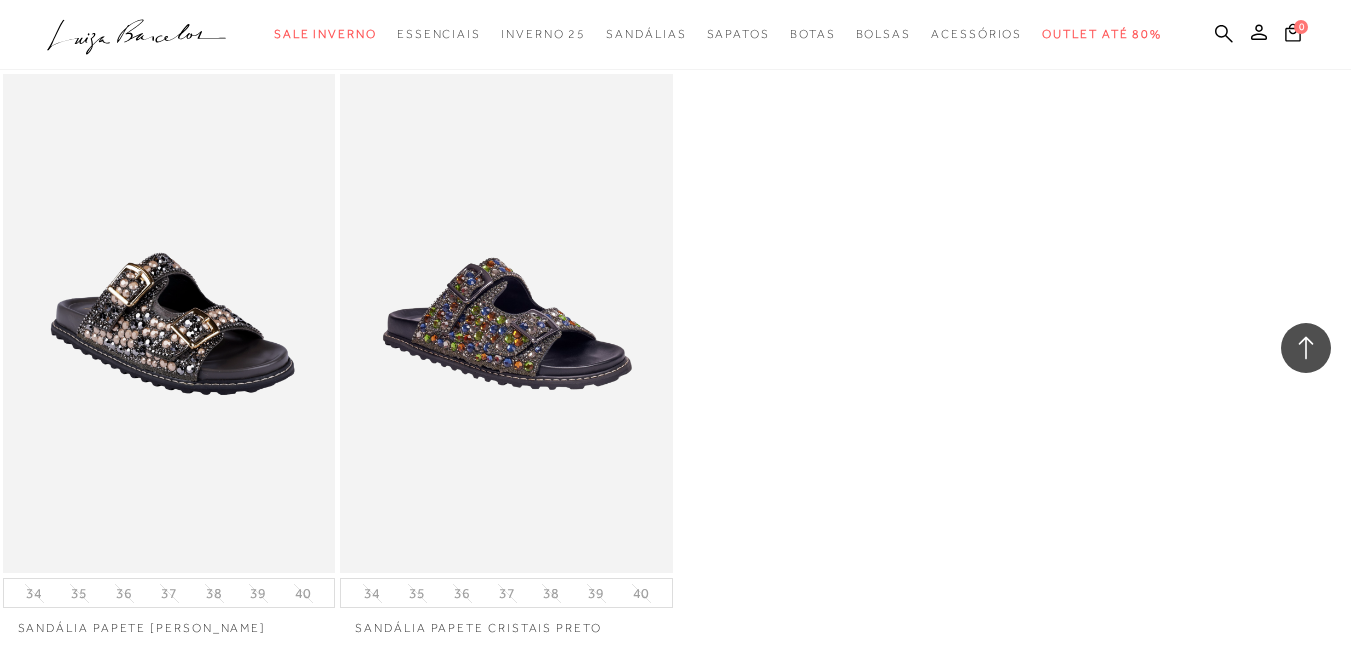 scroll, scrollTop: 18600, scrollLeft: 0, axis: vertical 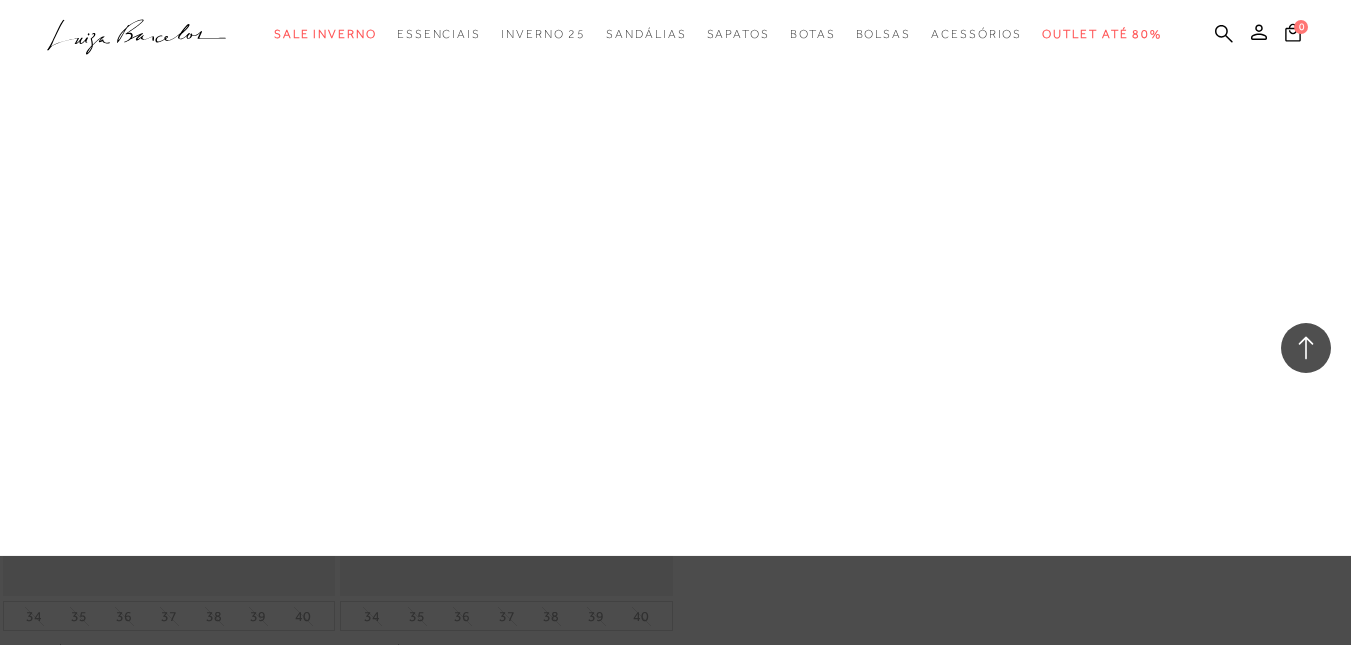 drag, startPoint x: 490, startPoint y: 421, endPoint x: 1009, endPoint y: 57, distance: 633.92194 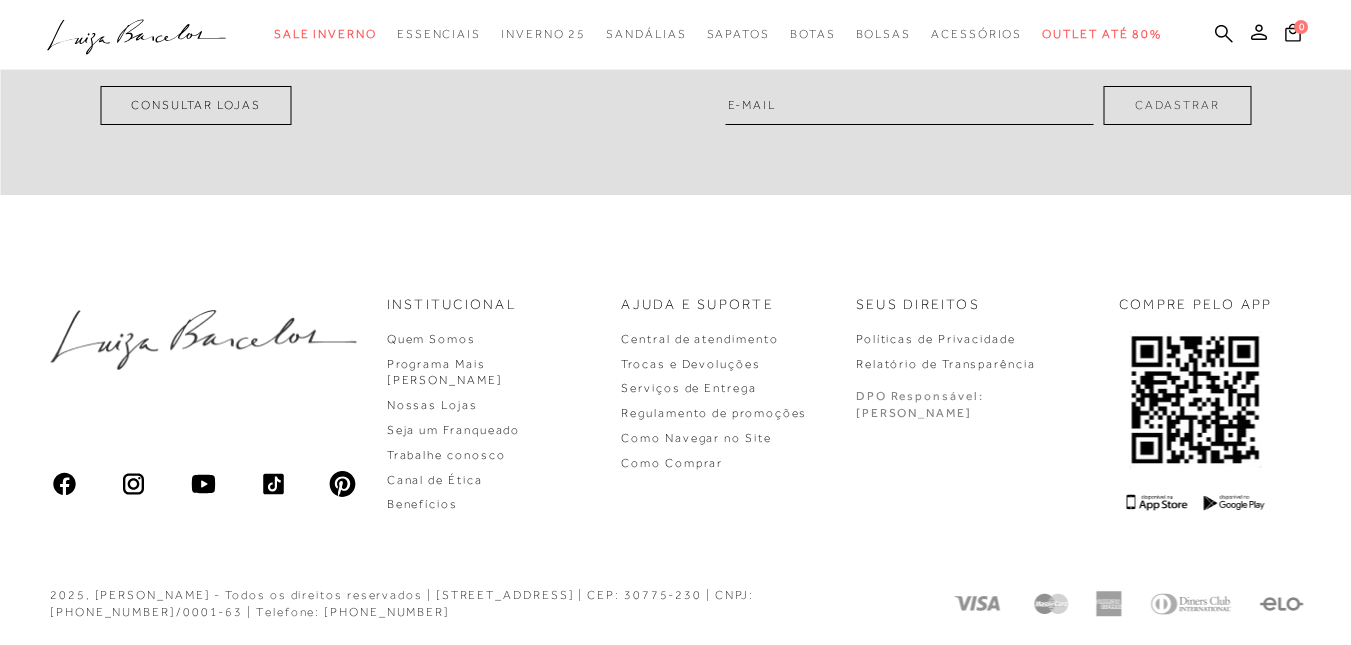 scroll, scrollTop: 0, scrollLeft: 0, axis: both 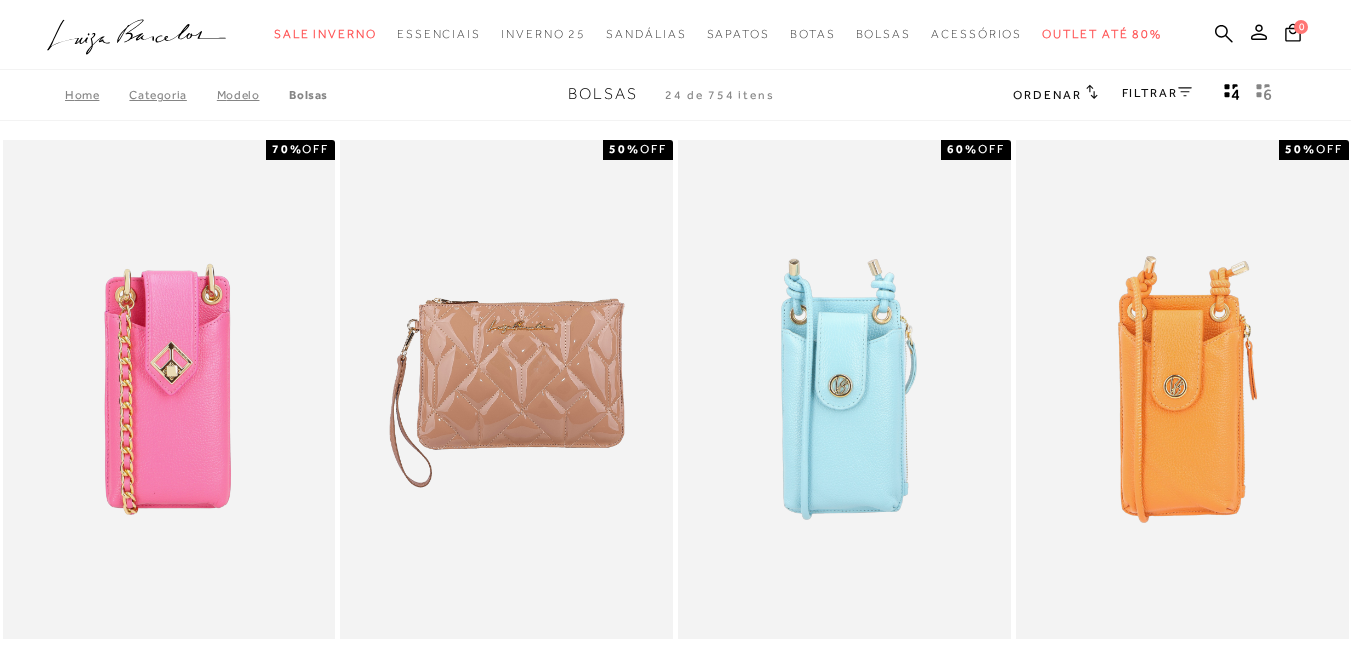 click on "Ordenar" at bounding box center [1047, 95] 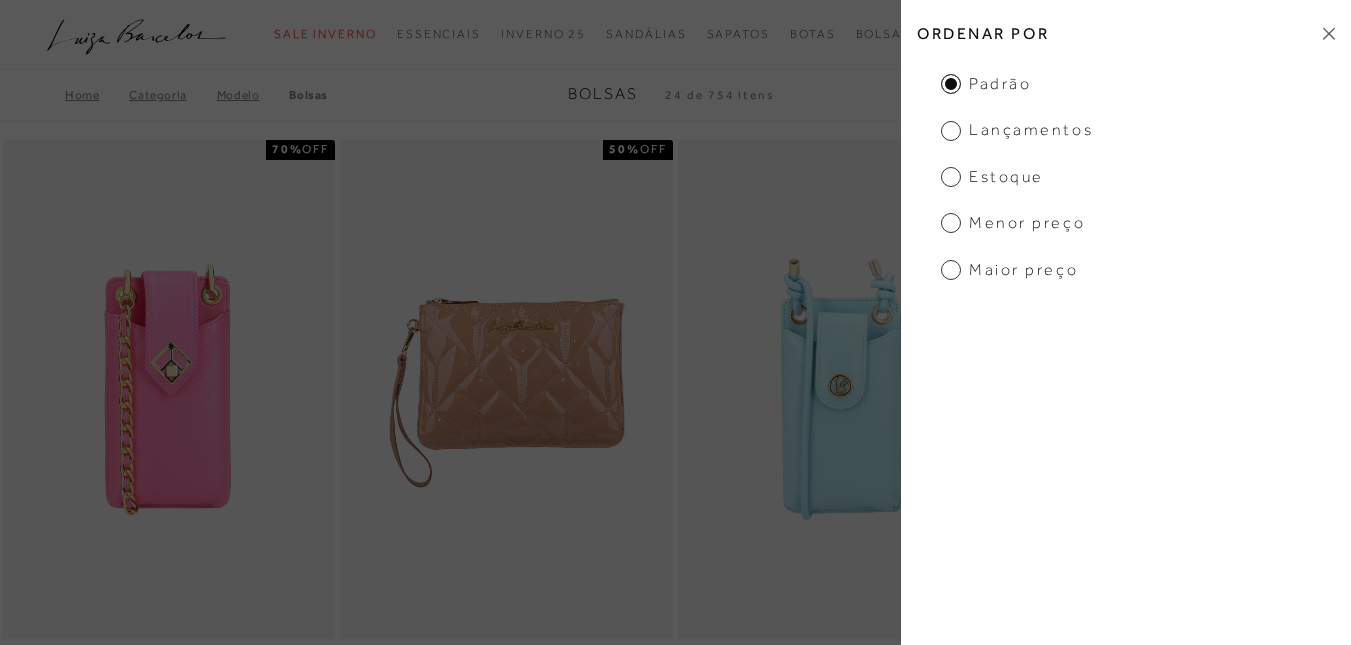 click on "Menor preço" at bounding box center (1013, 223) 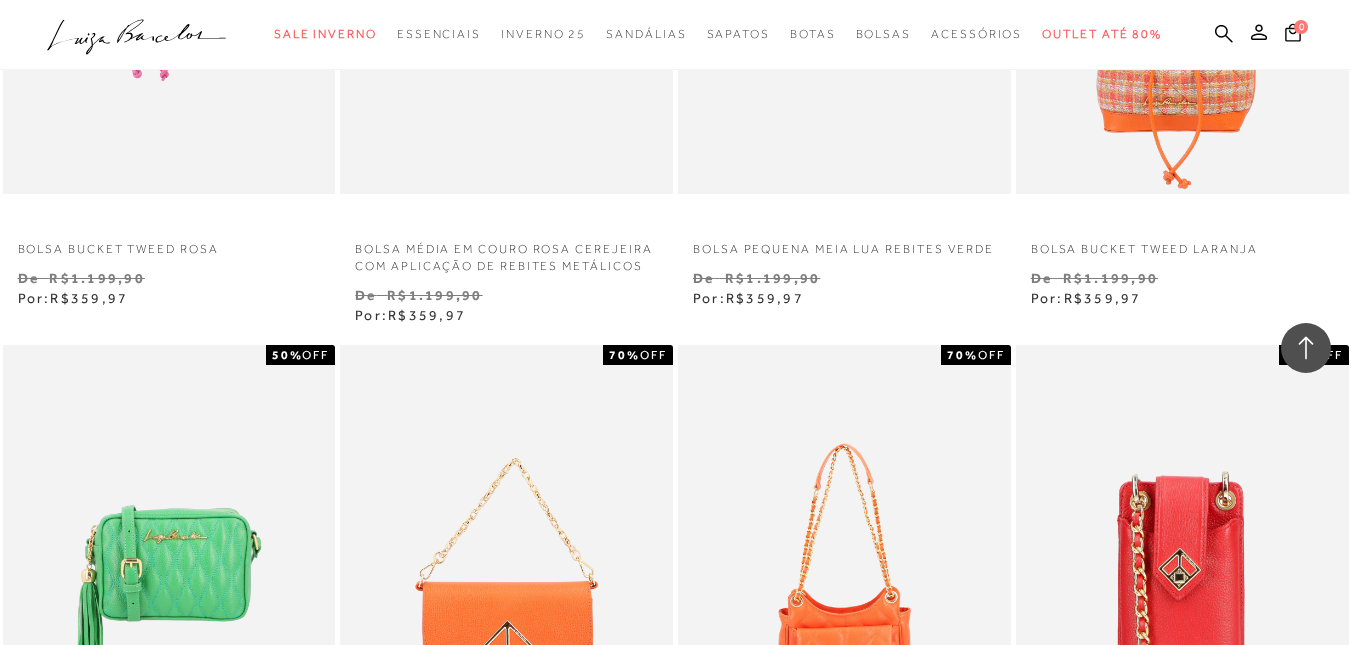 scroll, scrollTop: 1800, scrollLeft: 0, axis: vertical 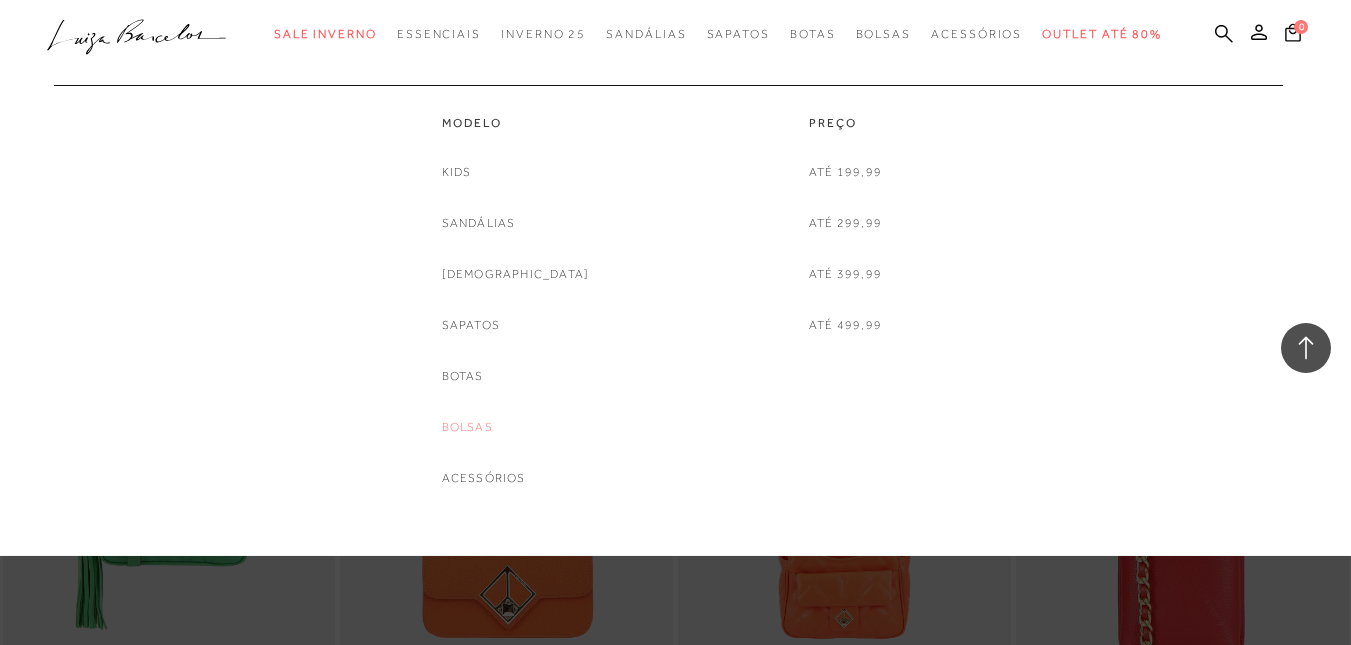 click on "Bolsas" at bounding box center [467, 427] 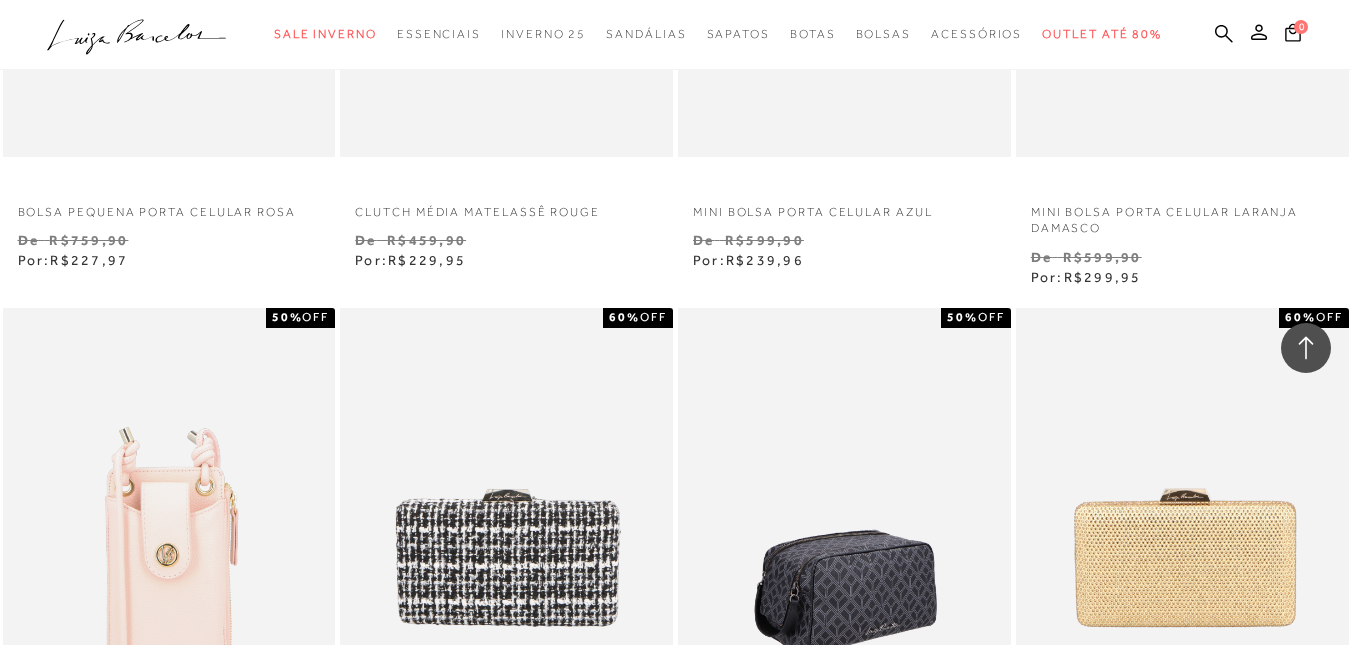 scroll, scrollTop: 4700, scrollLeft: 0, axis: vertical 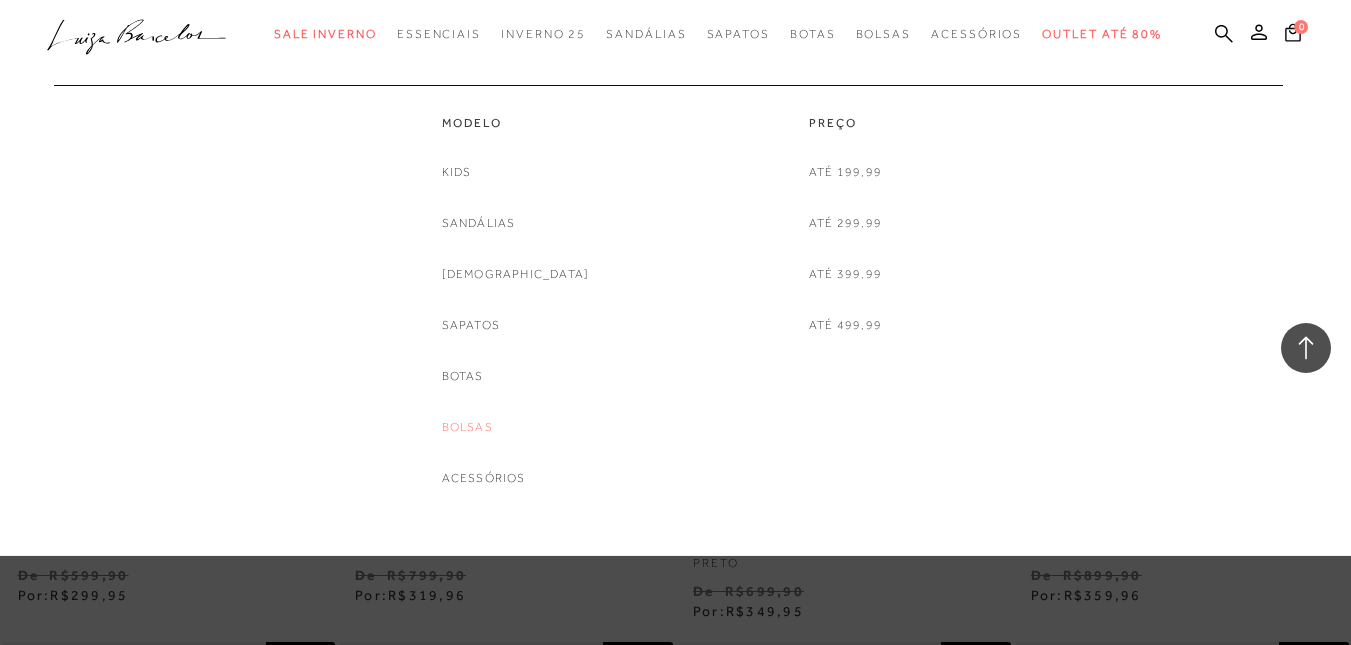 click on "Bolsas" at bounding box center (467, 427) 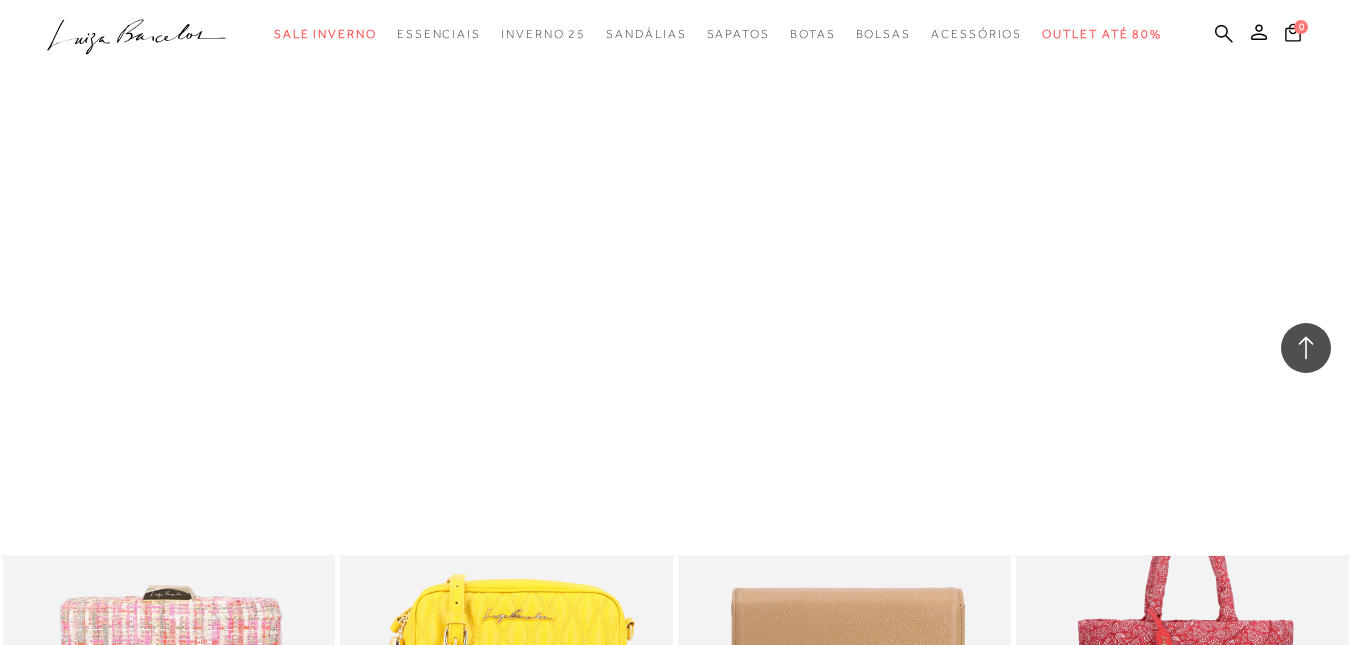 scroll, scrollTop: 2900, scrollLeft: 0, axis: vertical 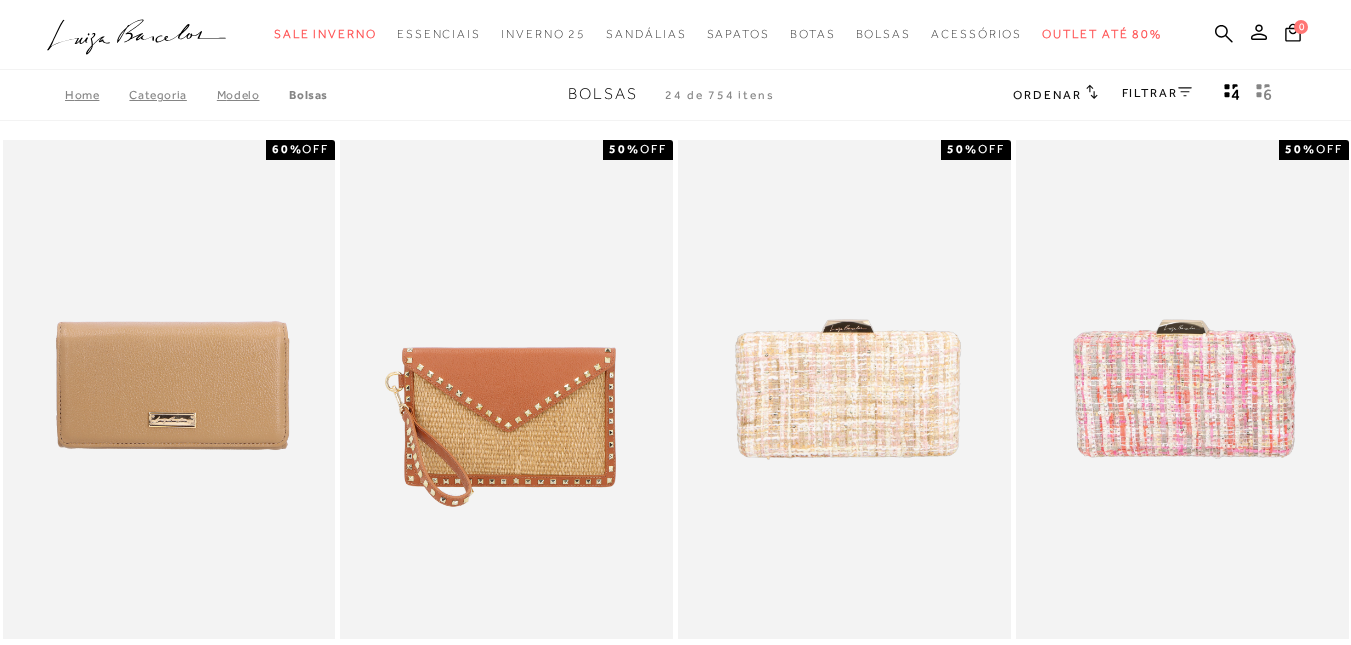 click on "Ordenar" at bounding box center (1047, 95) 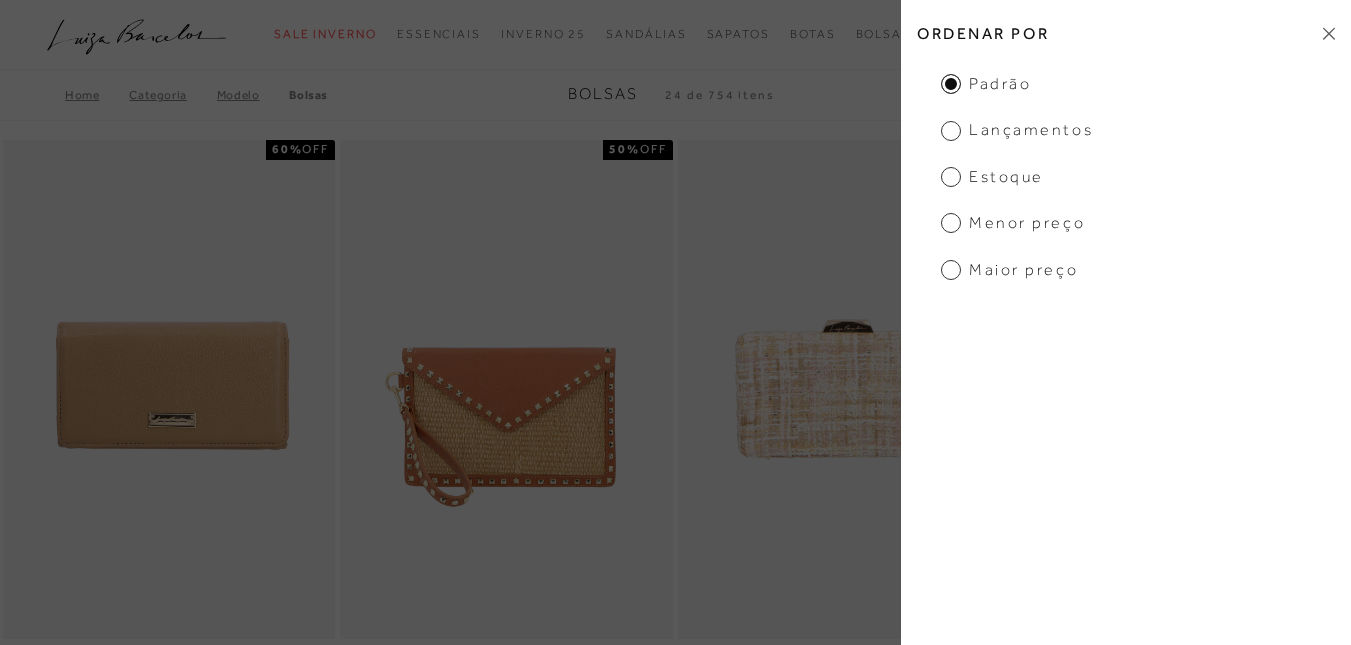 click on "Menor preço" at bounding box center [1013, 223] 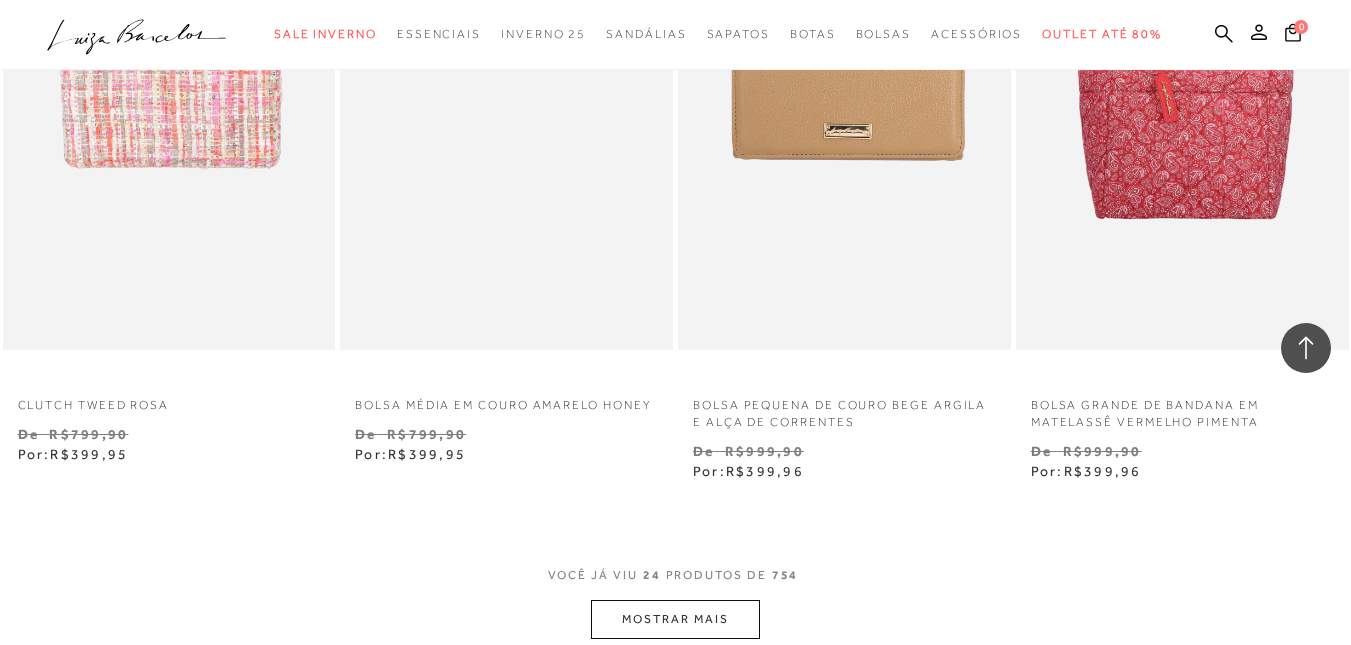 scroll, scrollTop: 7800, scrollLeft: 0, axis: vertical 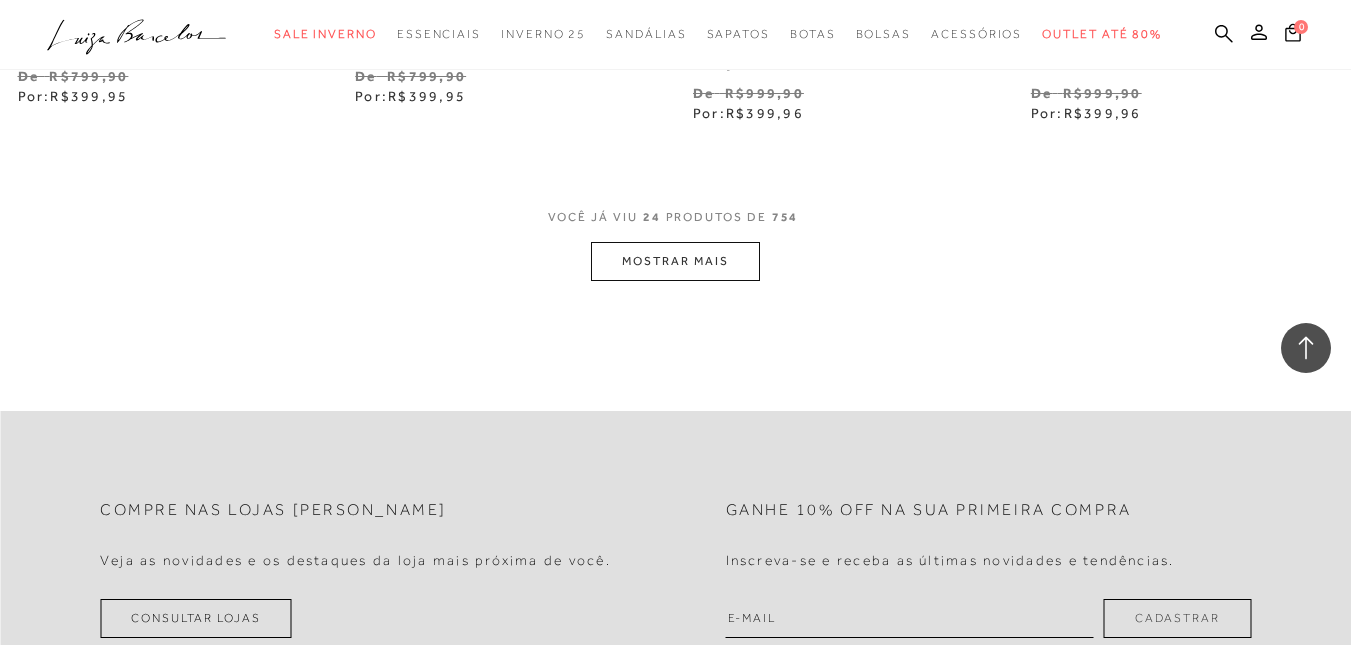 click on "MOSTRAR MAIS" at bounding box center (675, 261) 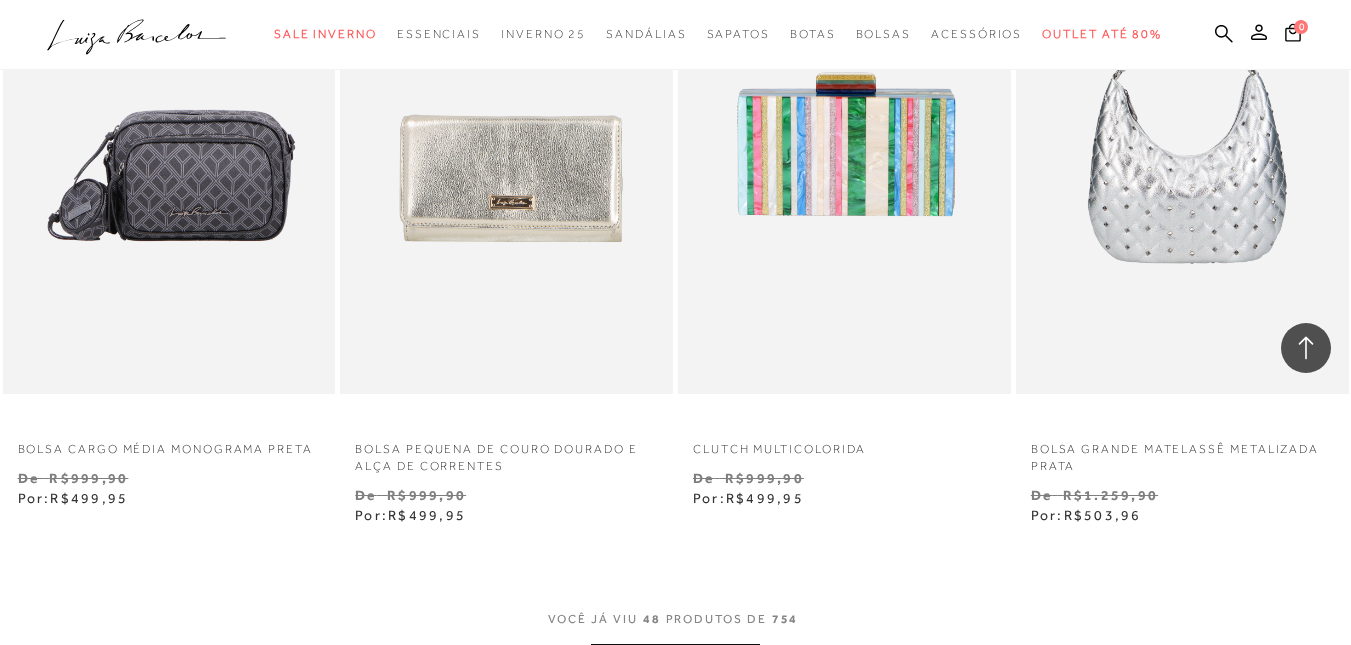 scroll, scrollTop: 11800, scrollLeft: 0, axis: vertical 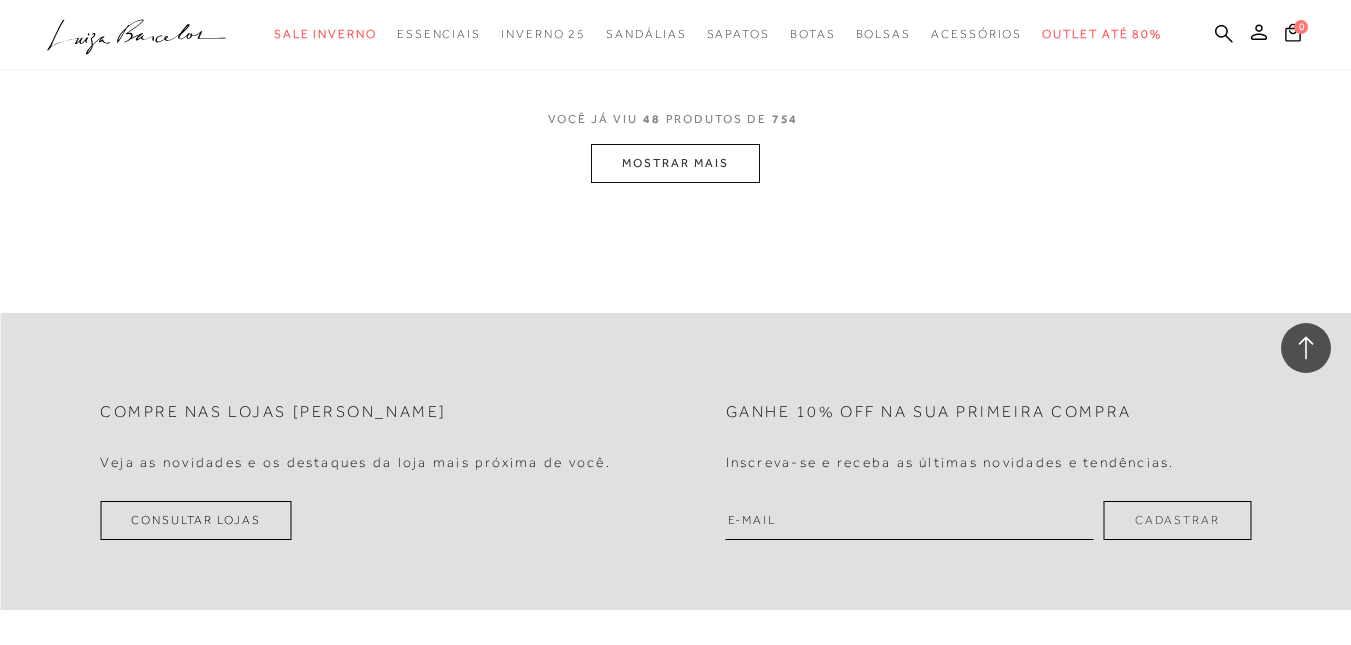 click on "VOCÊ JÁ VIU  48   PRODUTOS DE  754
MOSTRAR MAIS" at bounding box center (675, 145) 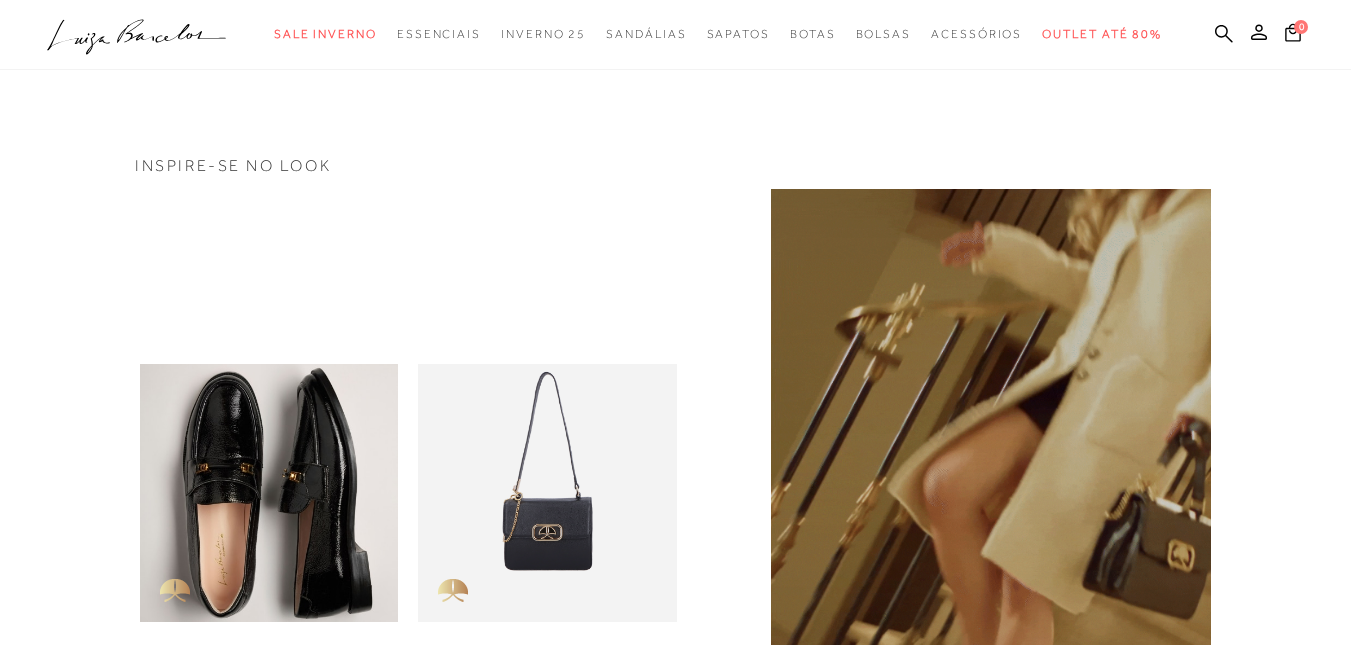 scroll, scrollTop: 0, scrollLeft: 0, axis: both 